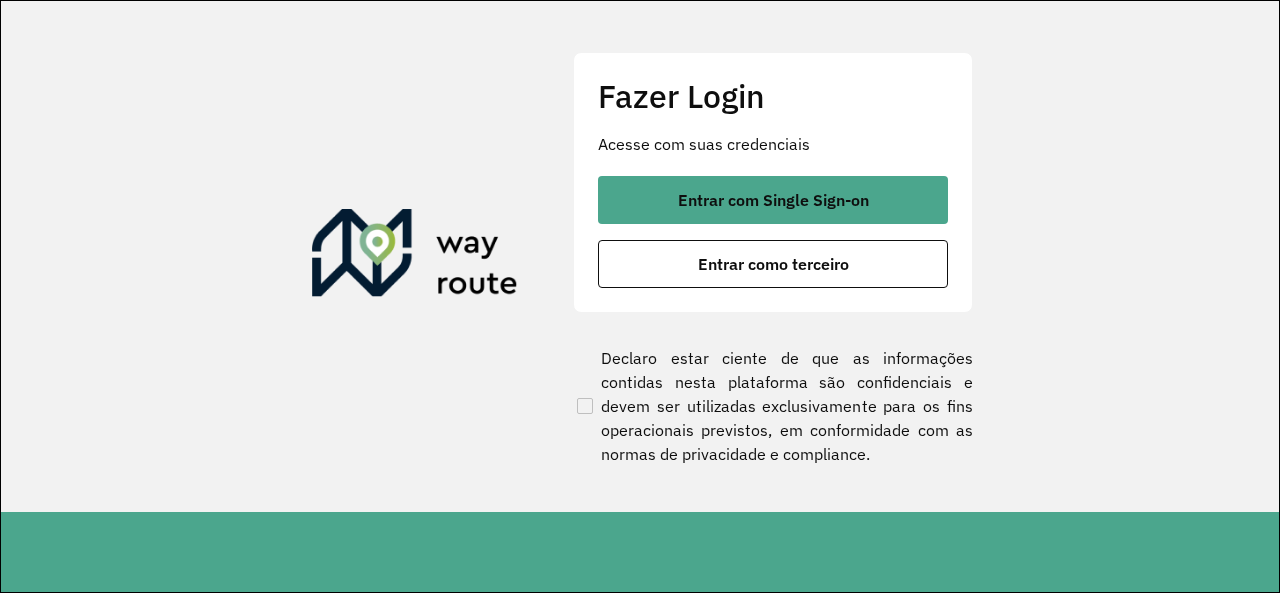 scroll, scrollTop: 0, scrollLeft: 0, axis: both 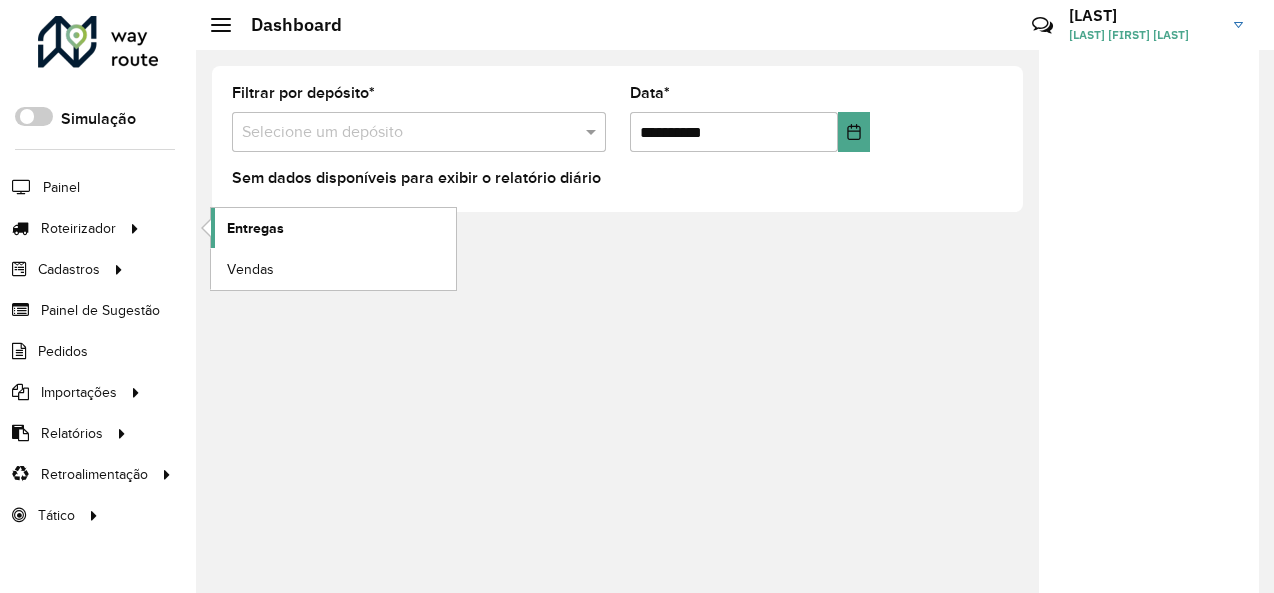 click on "Entregas" 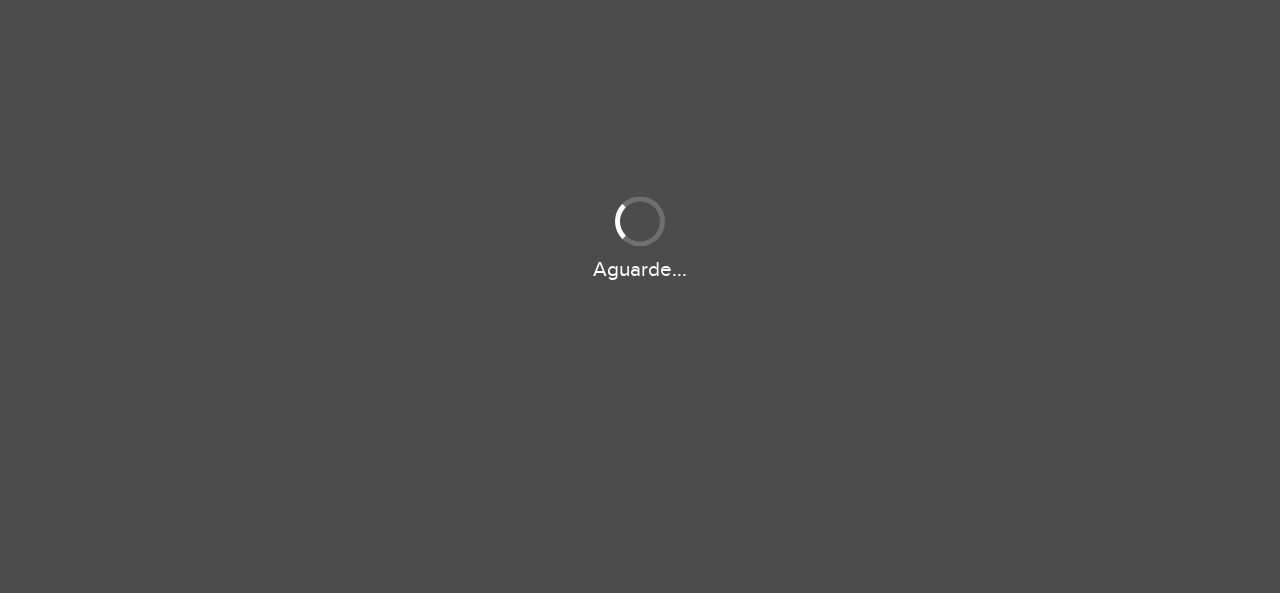 scroll, scrollTop: 0, scrollLeft: 0, axis: both 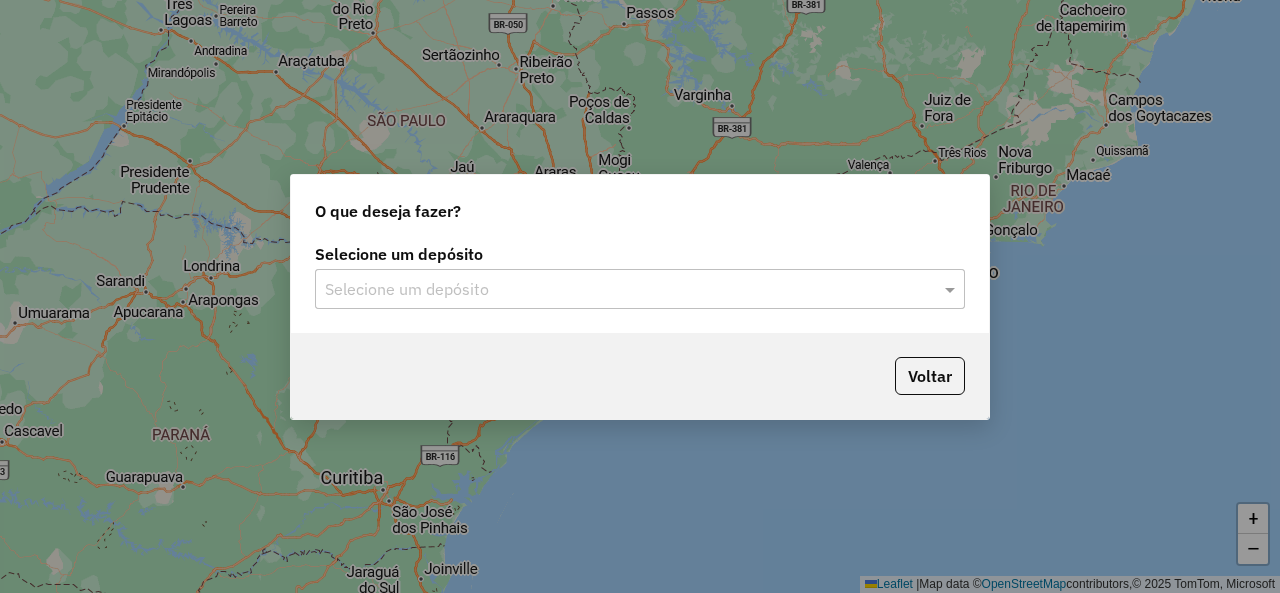 click 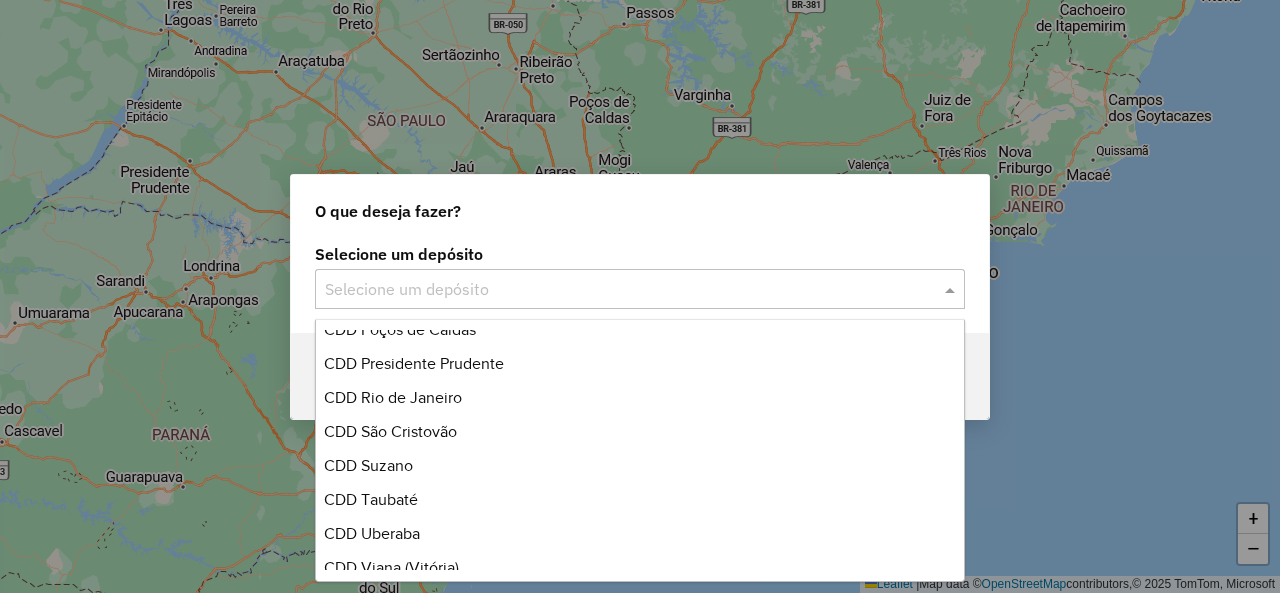 scroll, scrollTop: 800, scrollLeft: 0, axis: vertical 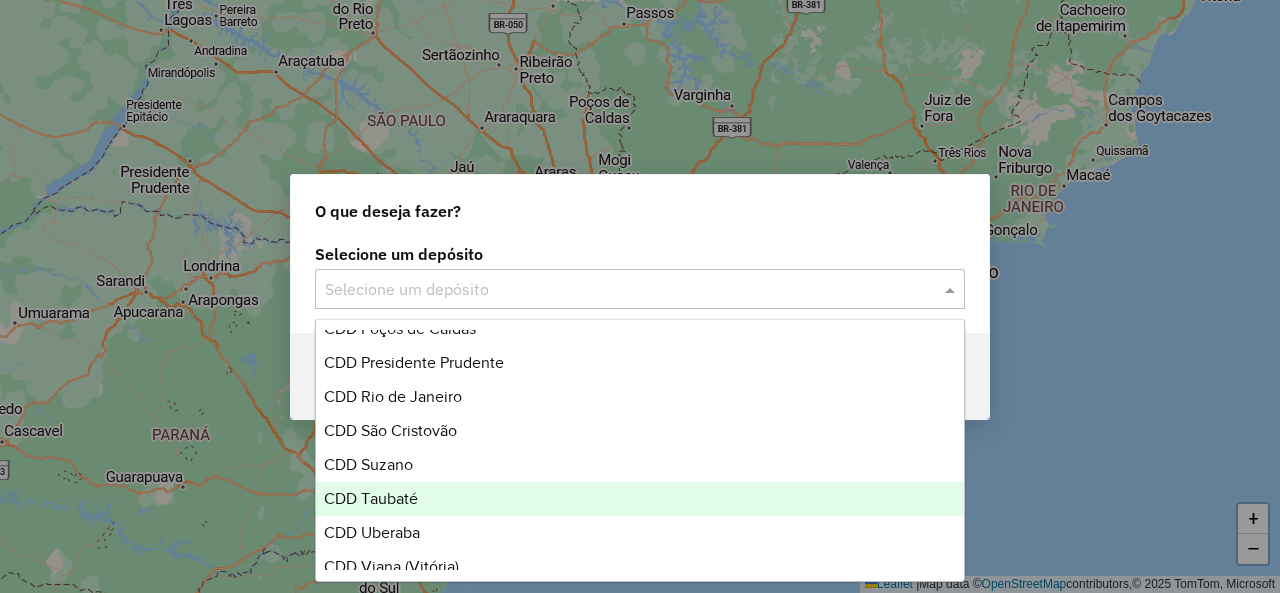 click on "CDD Taubaté" at bounding box center [639, 499] 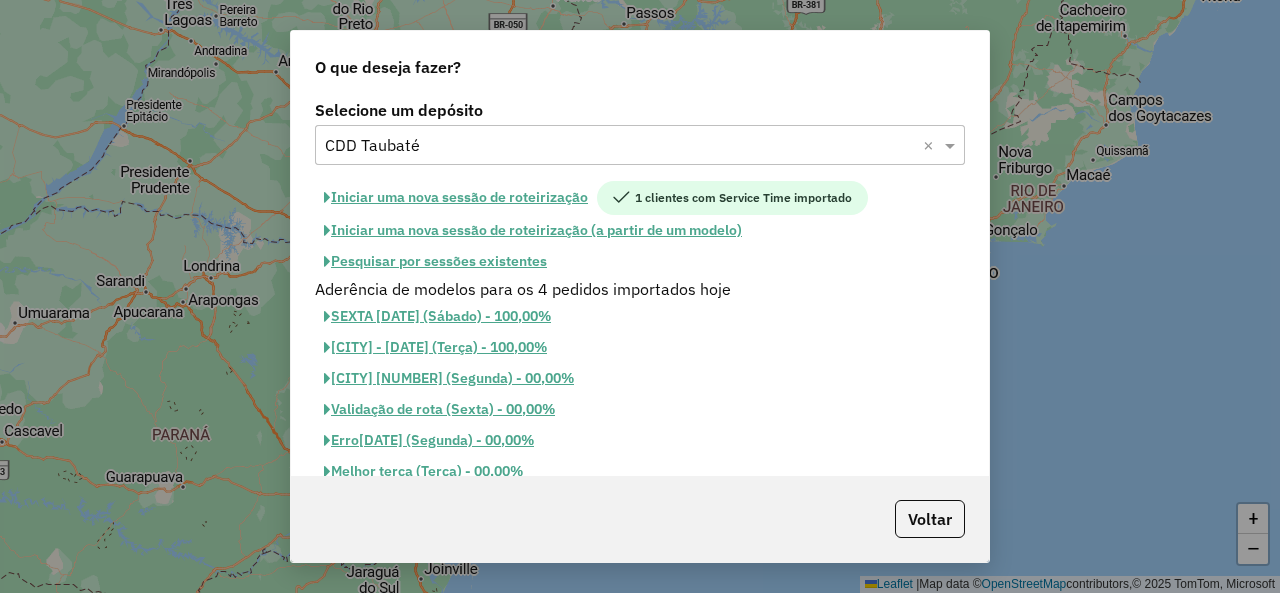 click on "Pesquisar por sessões existentes" 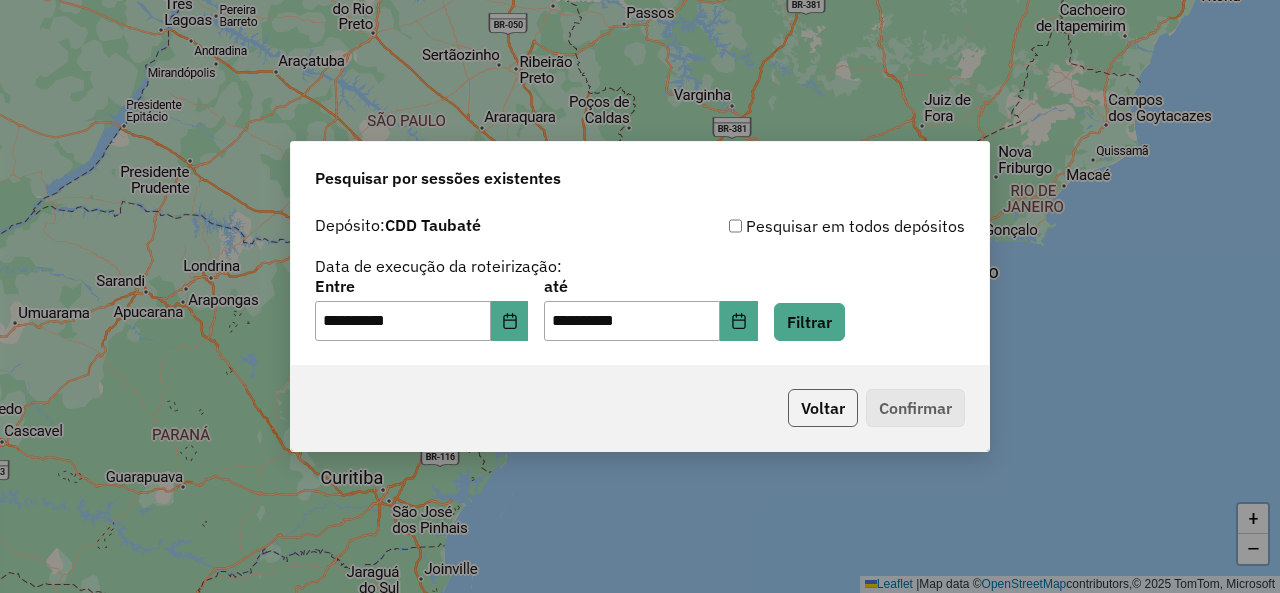 click on "Voltar" 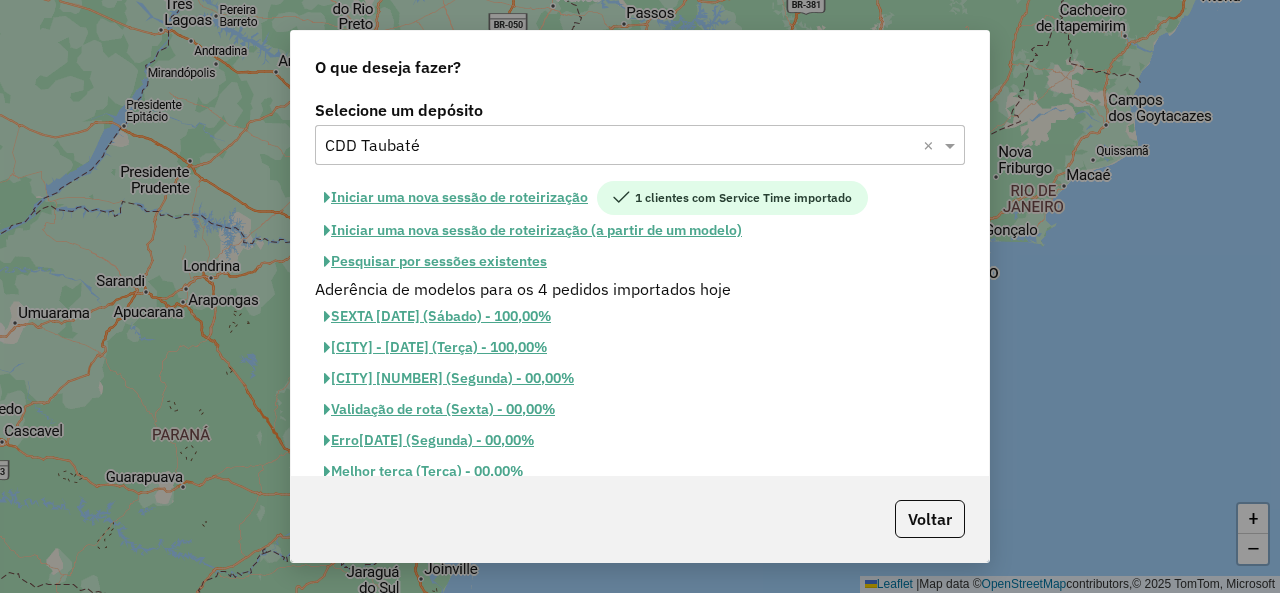 click on "Pesquisar por sessões existentes" 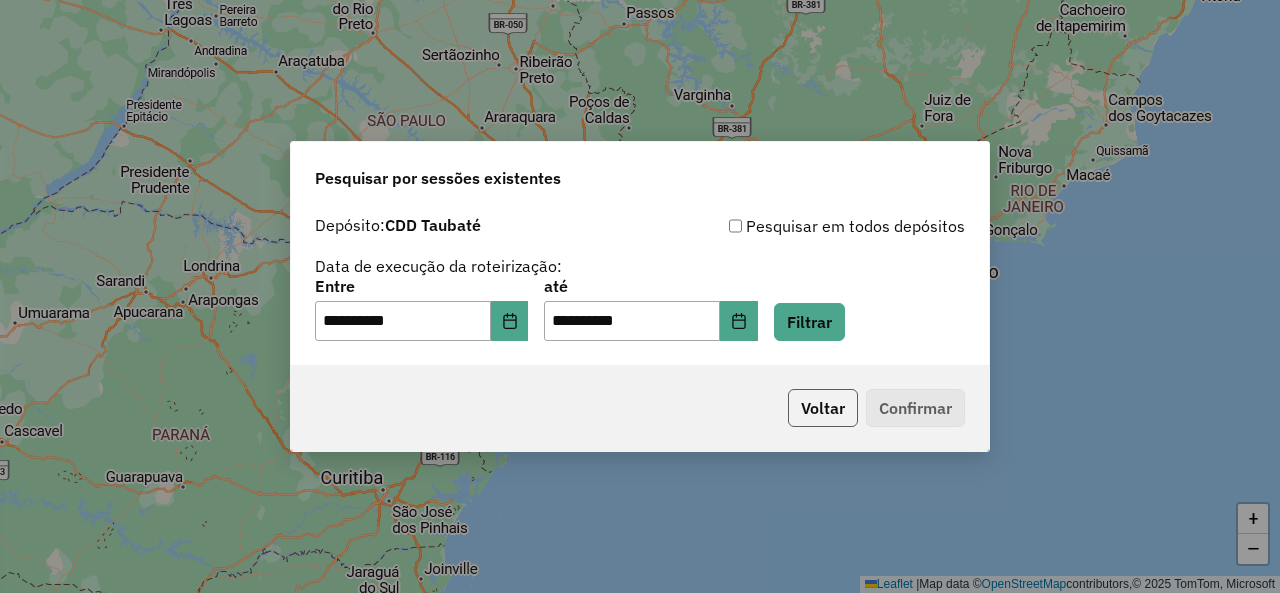 click on "Voltar" 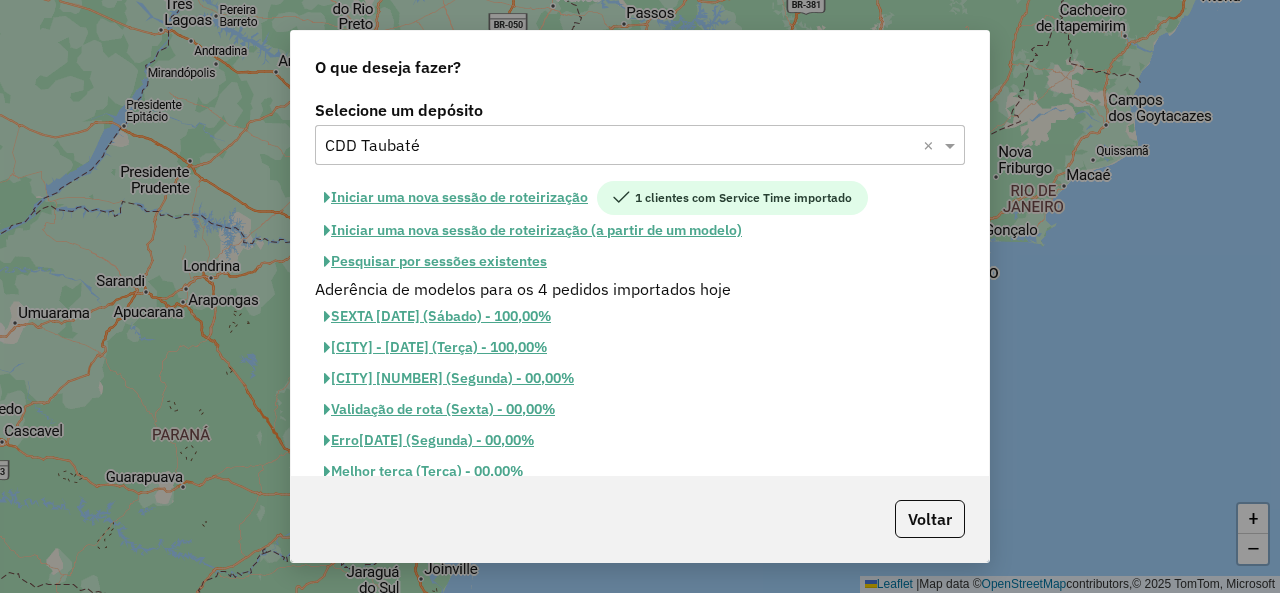 click on "Pesquisar por sessões existentes" 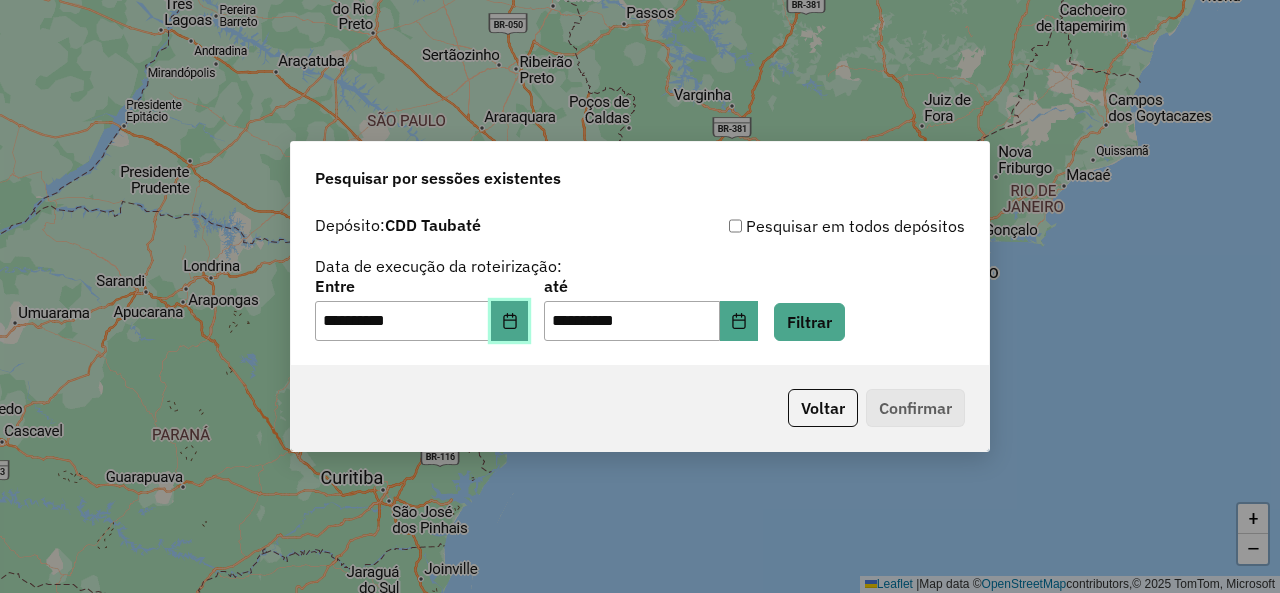 click 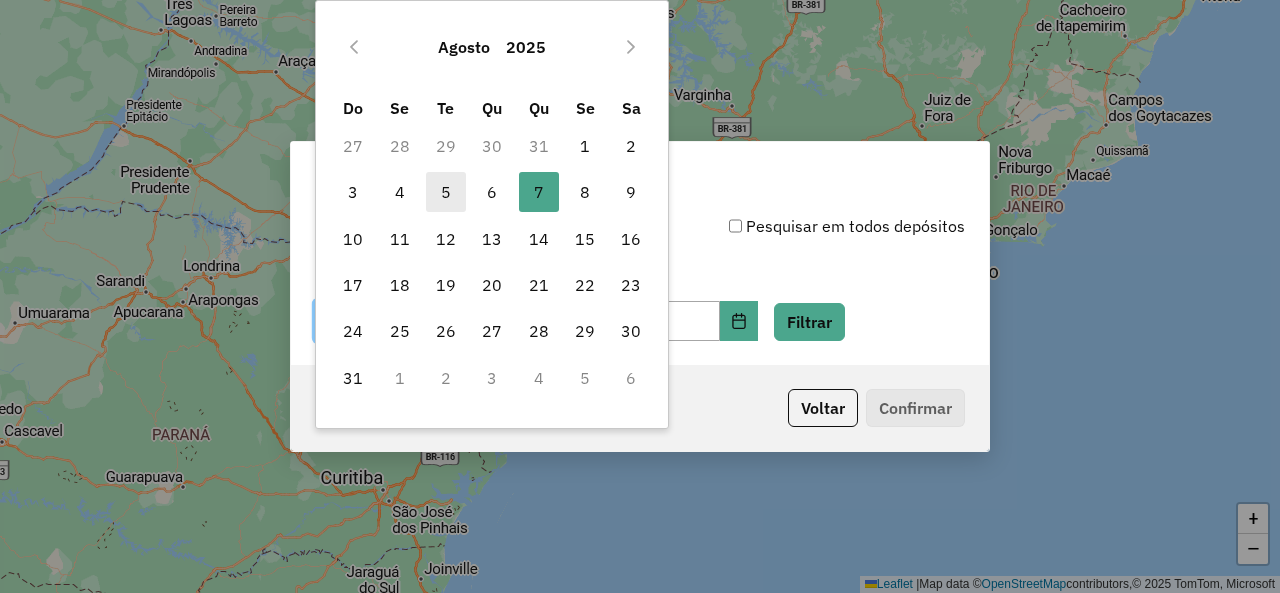 click on "5" at bounding box center (446, 192) 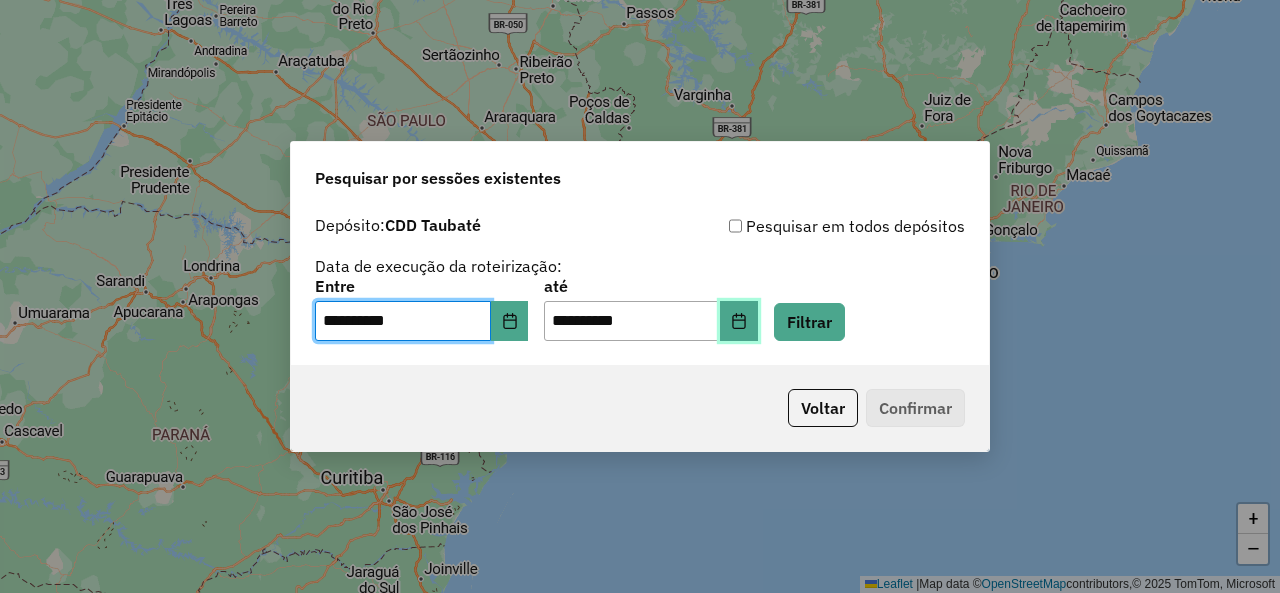 click 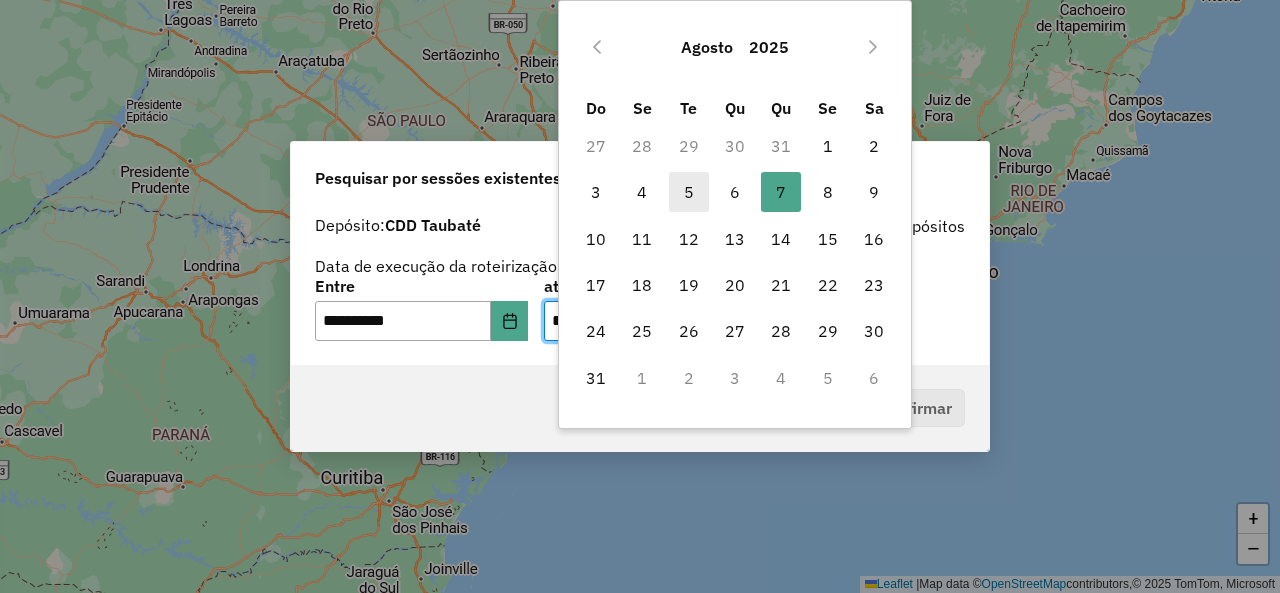 click on "5" at bounding box center (689, 192) 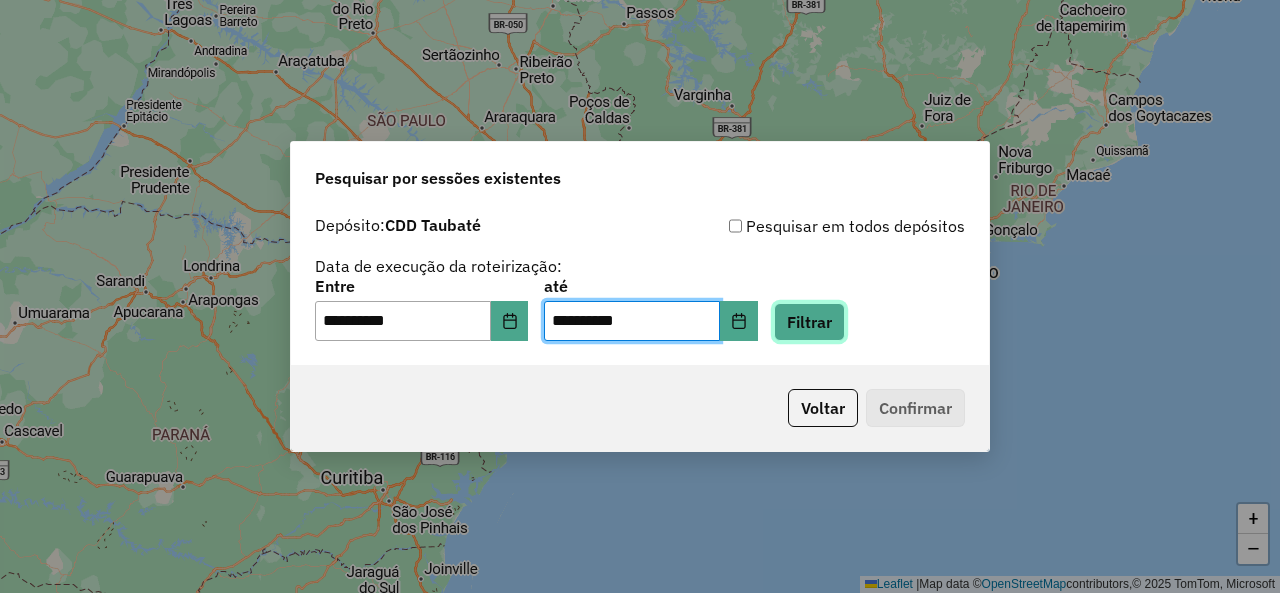 click on "Filtrar" 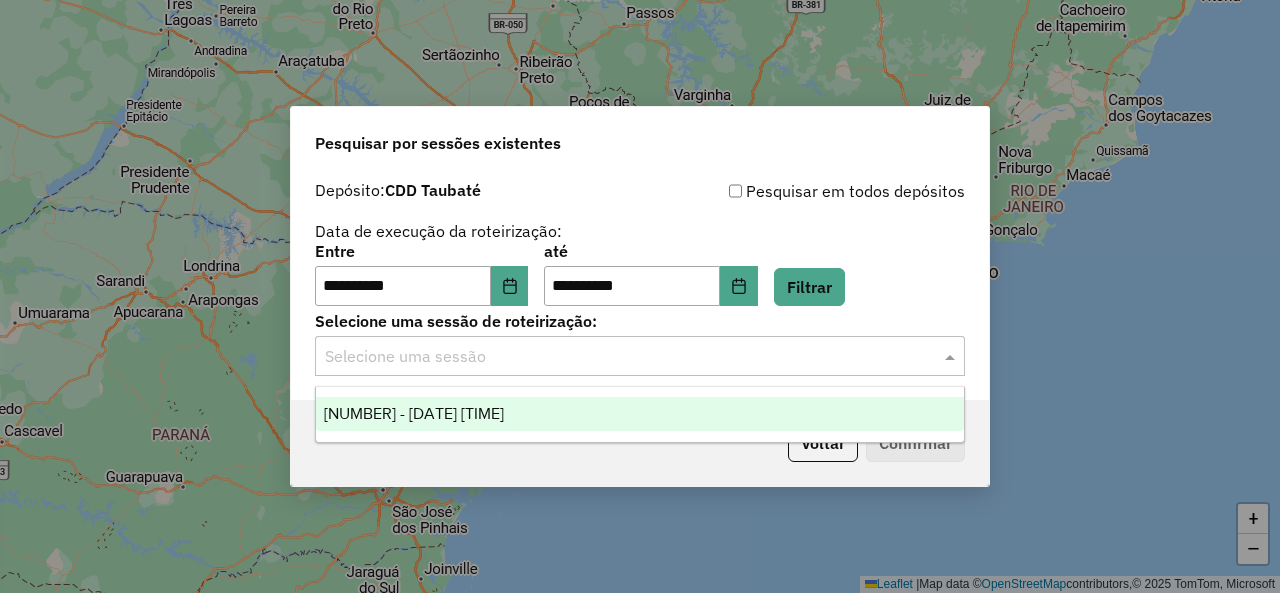 click 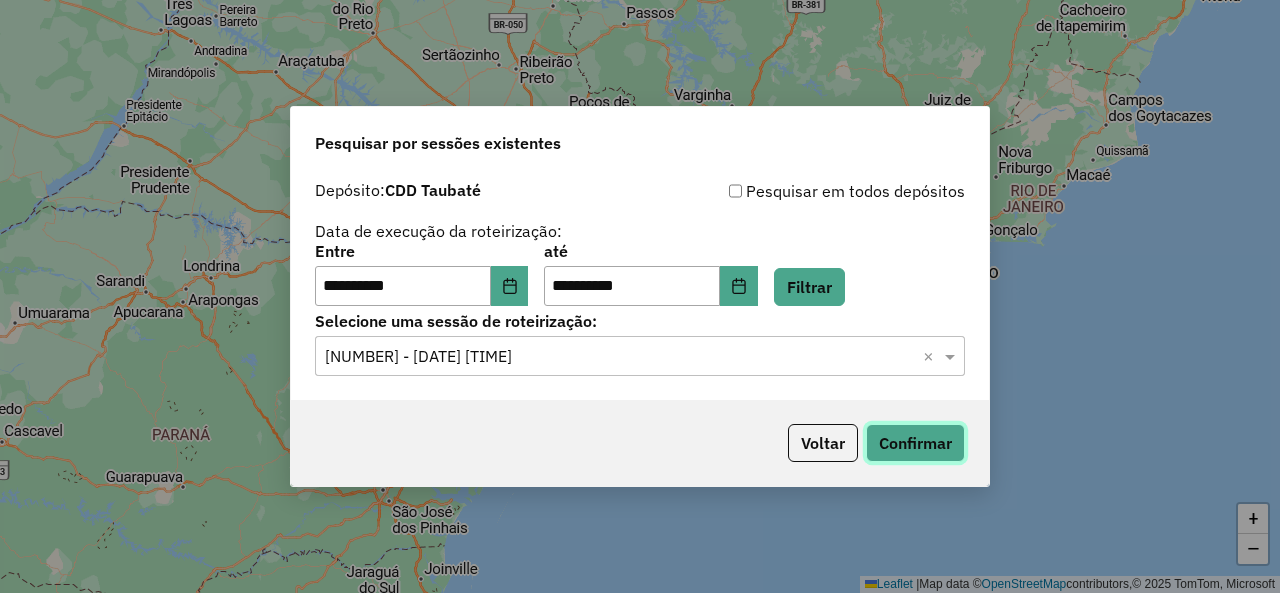 click on "Confirmar" 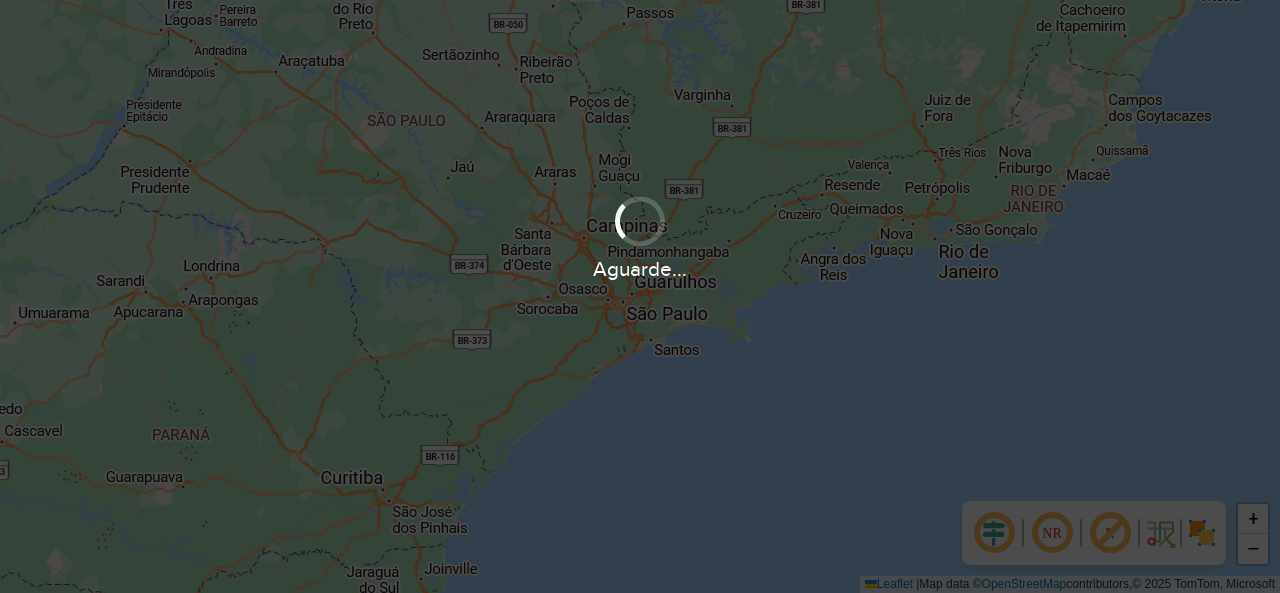 scroll, scrollTop: 0, scrollLeft: 0, axis: both 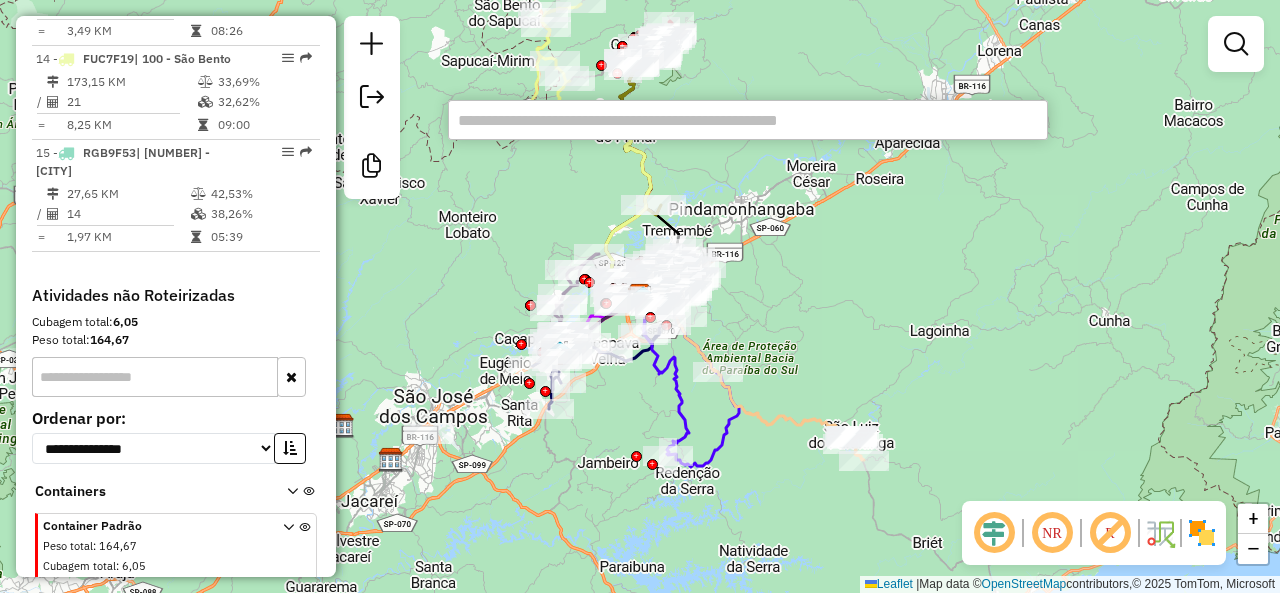 click at bounding box center (748, 120) 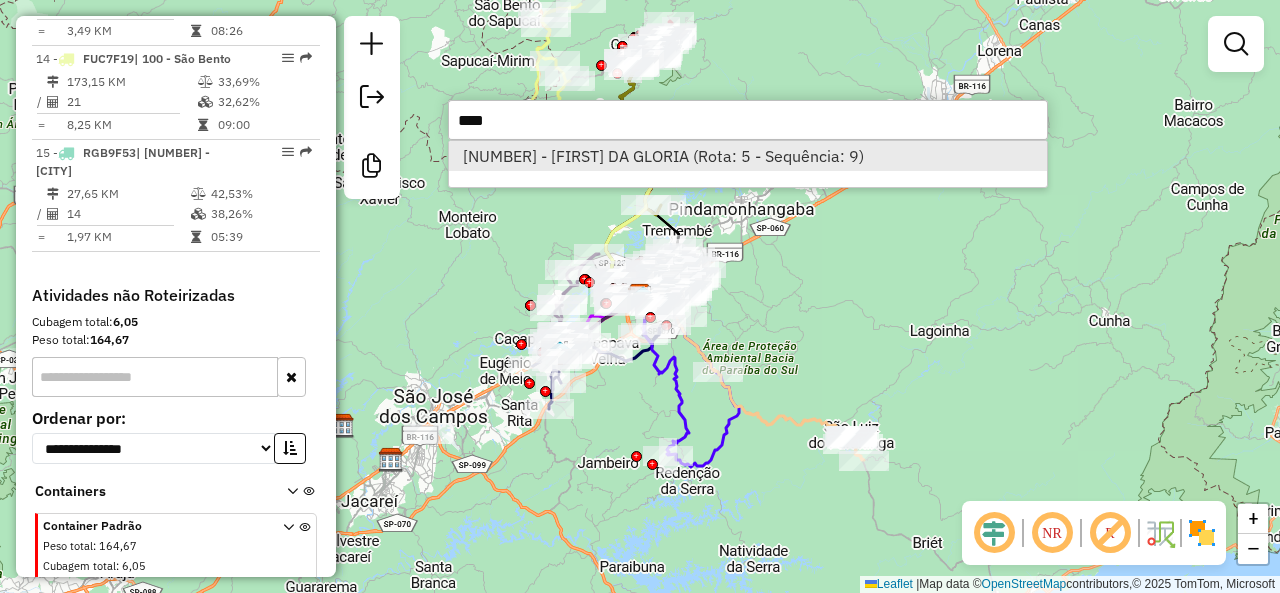 type on "****" 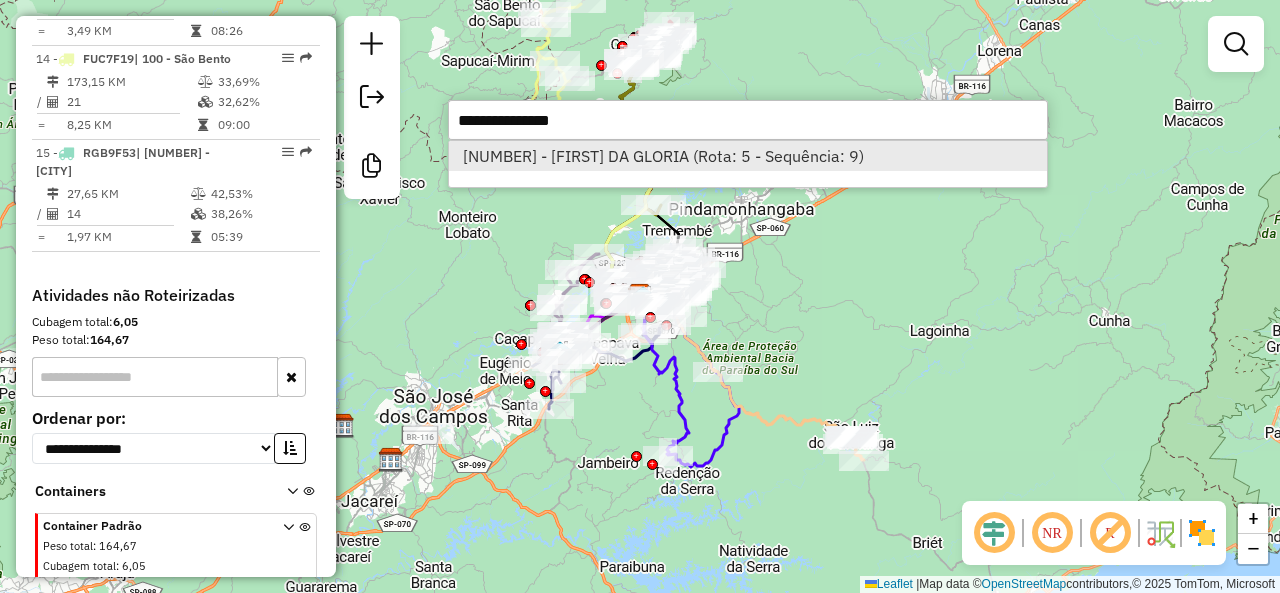 select on "**********" 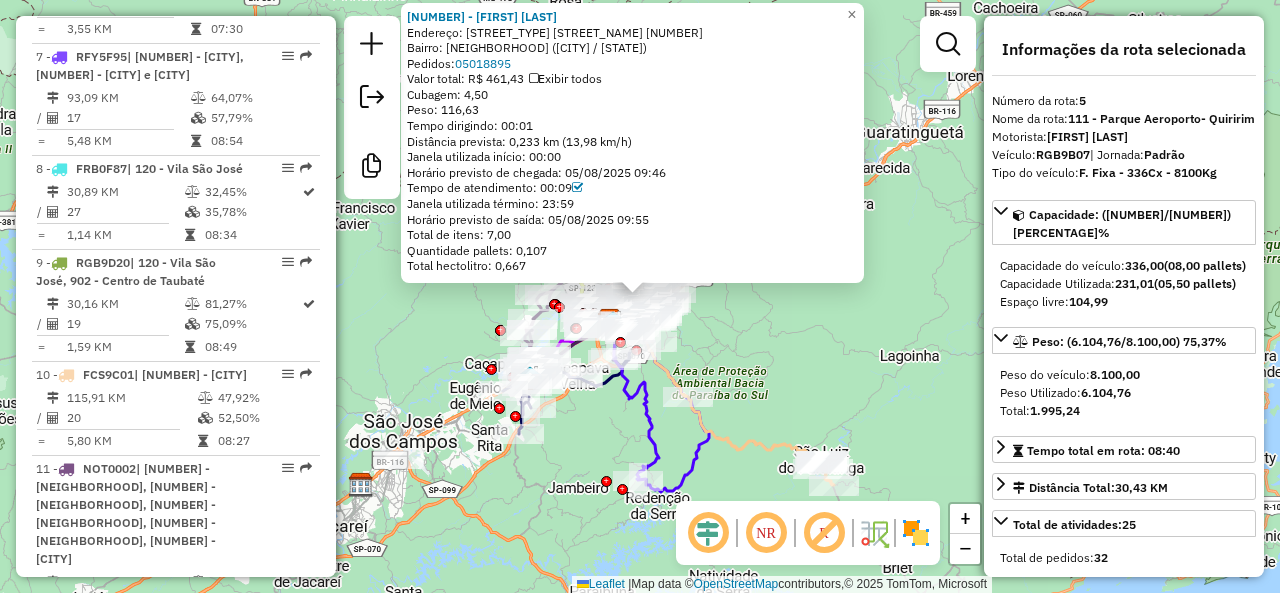 scroll, scrollTop: 1301, scrollLeft: 0, axis: vertical 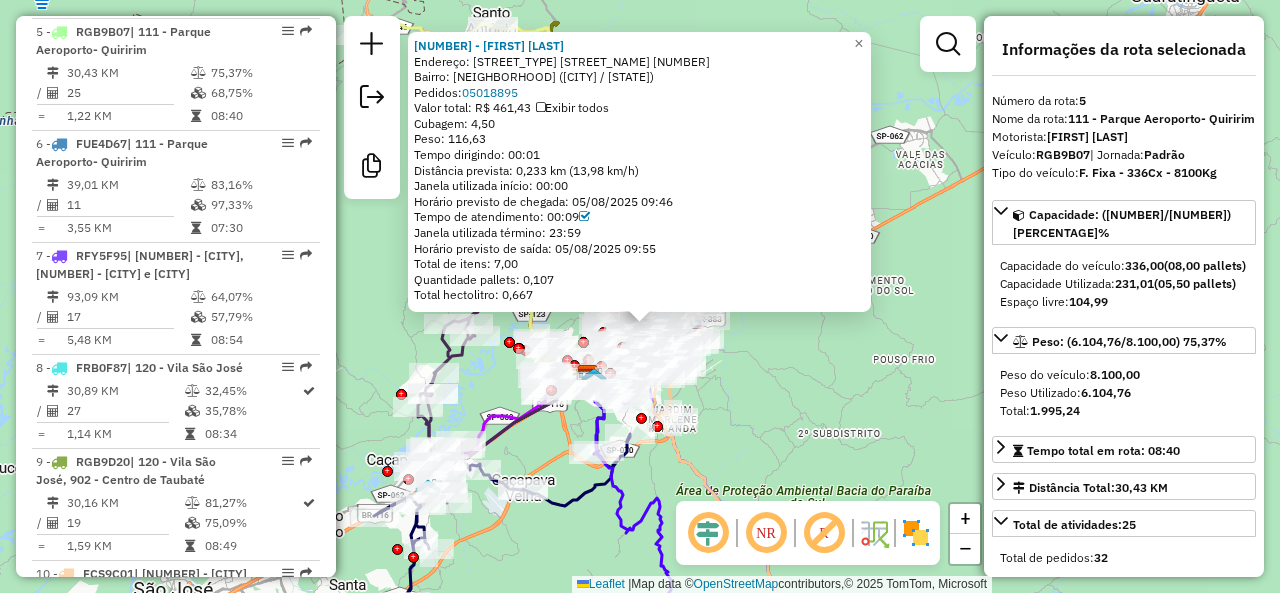 drag, startPoint x: 732, startPoint y: 309, endPoint x: 741, endPoint y: 413, distance: 104.388695 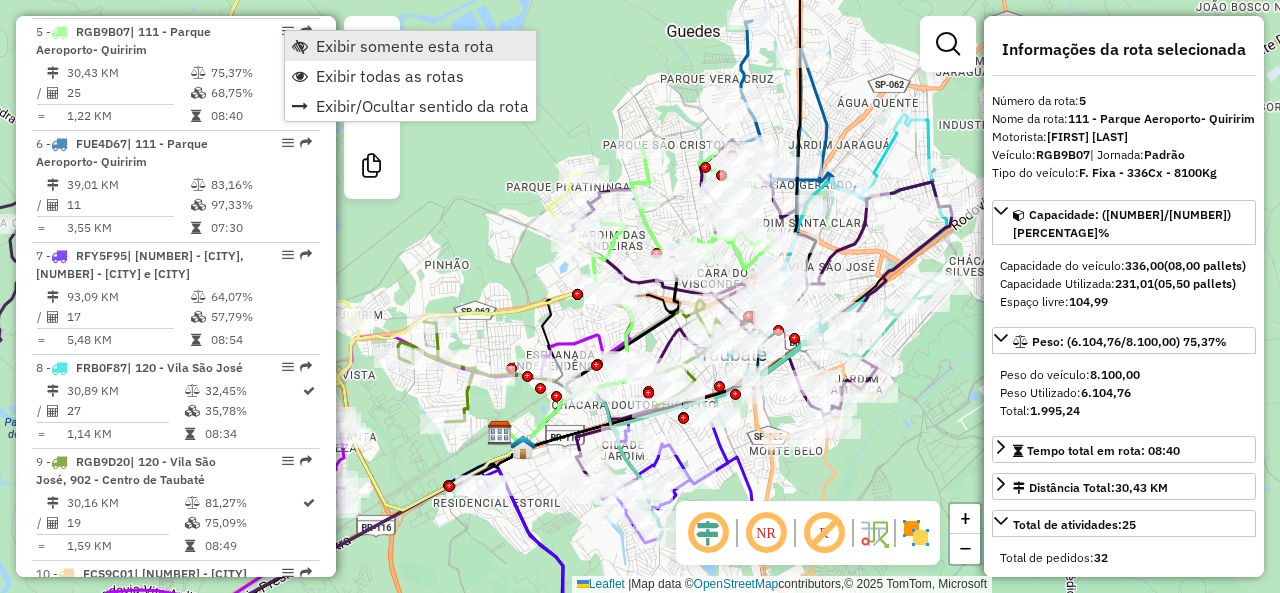 click on "Exibir somente esta rota" at bounding box center (405, 46) 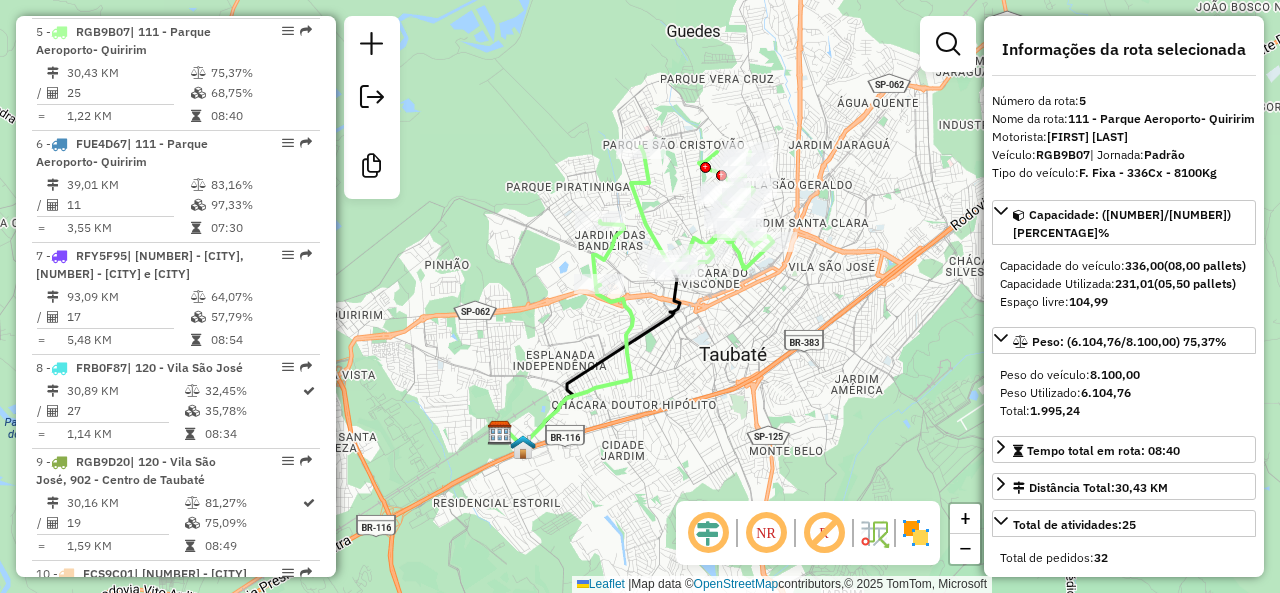 click 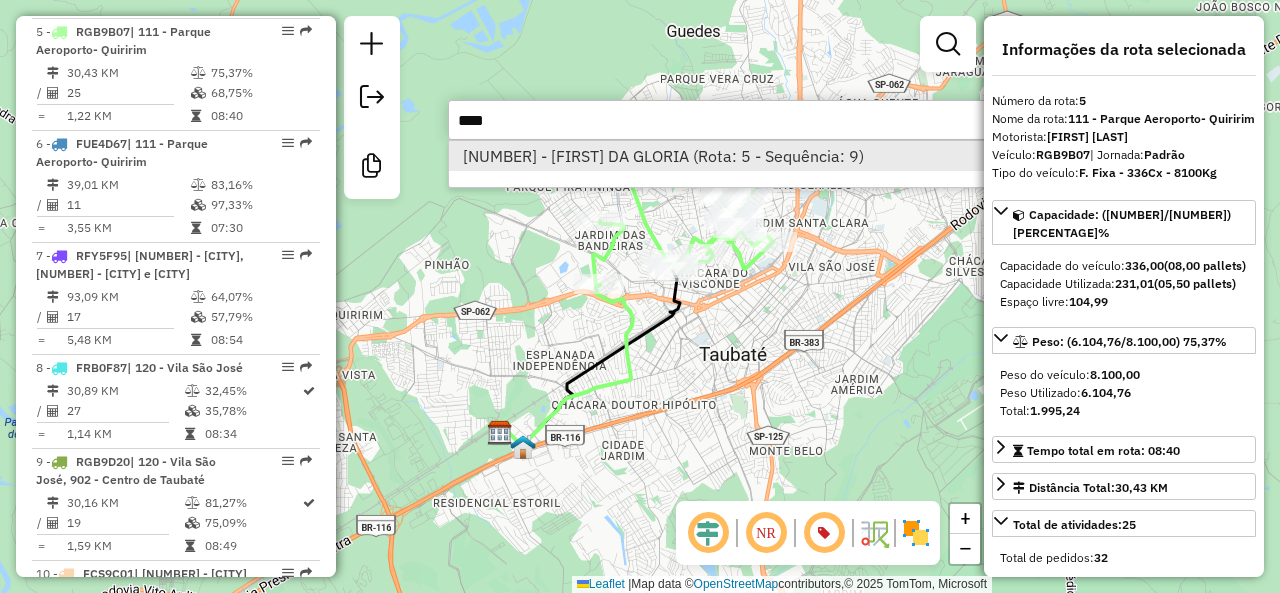 type on "****" 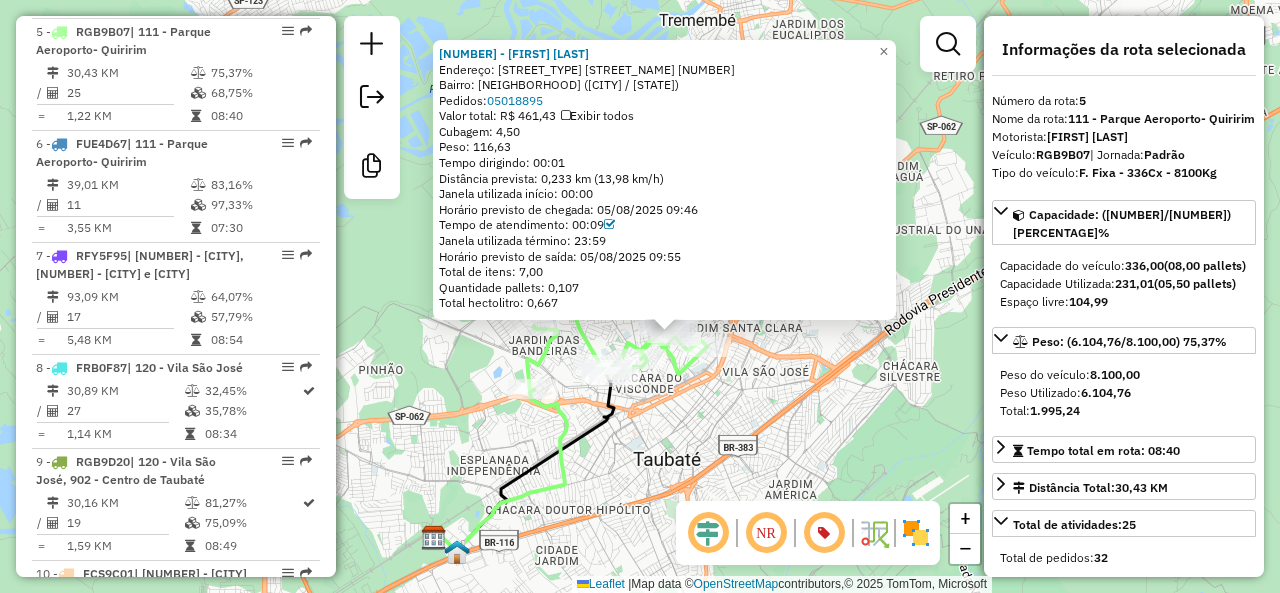 drag, startPoint x: 629, startPoint y: 382, endPoint x: 661, endPoint y: 419, distance: 48.9183 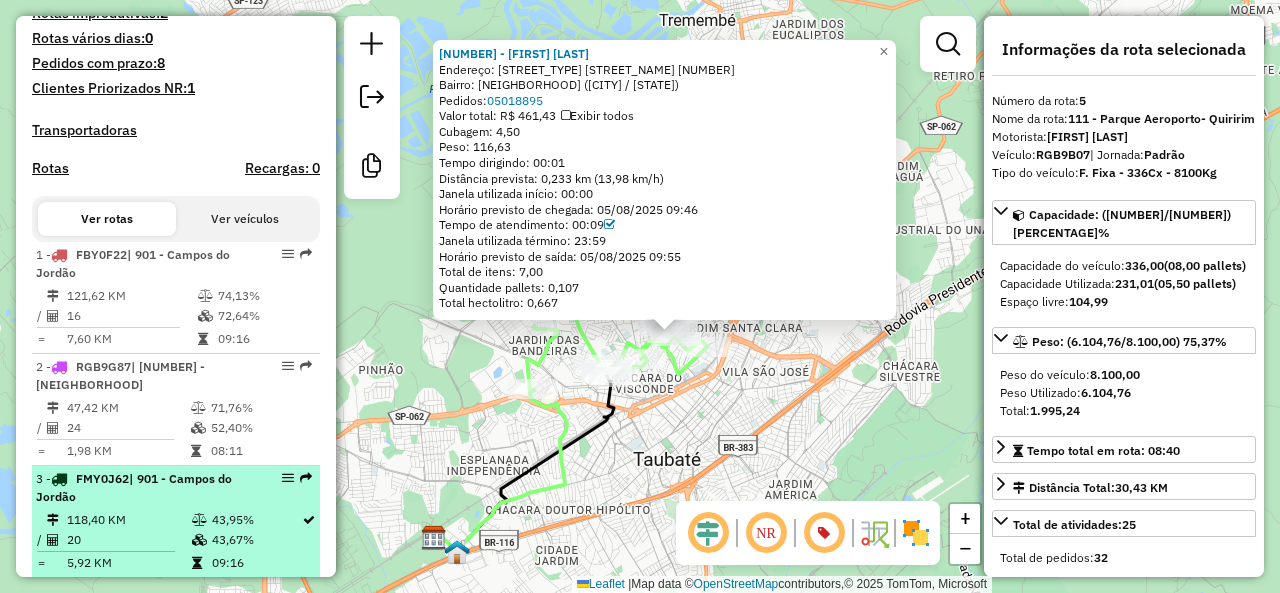 scroll, scrollTop: 601, scrollLeft: 0, axis: vertical 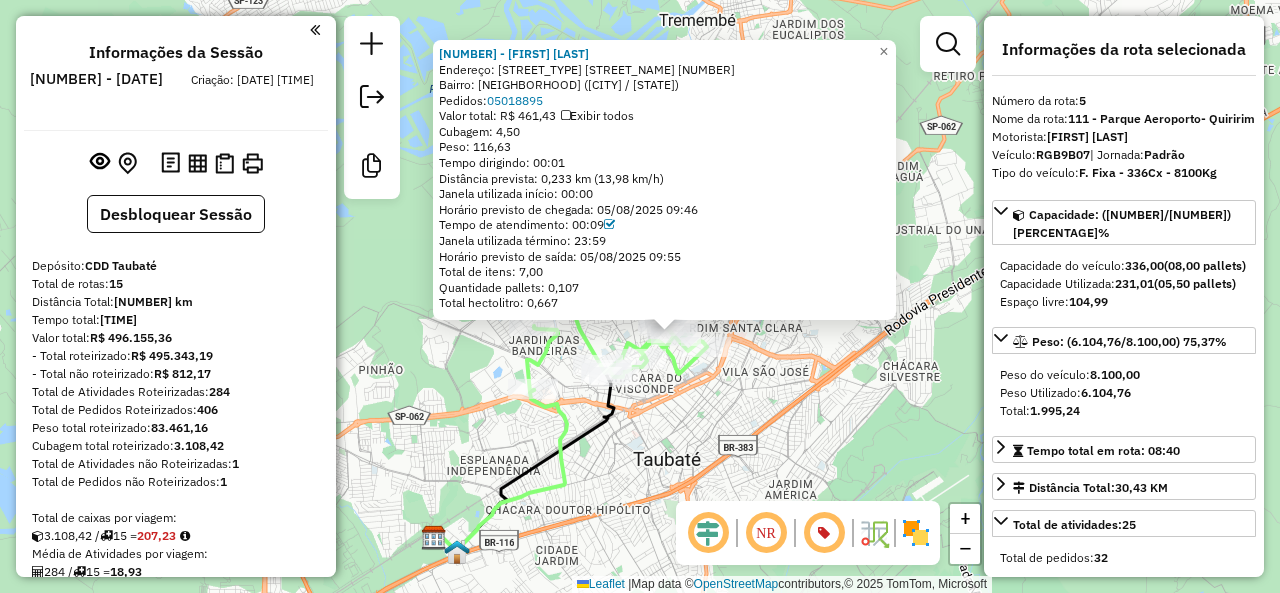 click on "[NUMBER] - [FIRST] [LAST]  Endereço: [STREET_TYPE] [STREET_NAME] [NUMBER]   Bairro: [NEIGHBORHOOD] ([CITY] / [STATE])   Pedidos:  [NUMBER]   Valor total: [CURRENCY] [AMOUNT]   Exibir todos   Cubagem: [AMOUNT]  Peso: [AMOUNT]  Tempo dirigindo: [TIME]   Distância prevista: [AMOUNT] km ([SPEED] km/h)   Janela utilizada início: [TIME]   Horário previsto de chegada: [DATE] [TIME]   Tempo de atendimento: [TIME]   Janela utilizada término: [TIME]   Horário previsto de saída: [DATE] [TIME]   Total de itens: [AMOUNT]   Quantidade pallets: [AMOUNT]   Total hectolitro: [AMOUNT]  × Janela de atendimento Grade de atendimento Capacidade Transportadoras Veículos Cliente Pedidos  Rotas Selecione os dias de semana para filtrar as janelas de atendimento  Seg   Ter   Qua   Qui   Sex   Sáb   Dom  Informe o período da janela de atendimento: De: Até:  Filtrar exatamente a janela do cliente  Considerar janela de atendimento padrão  Selecione os dias de semana para filtrar as grades de atendimento  Seg   Ter   Qua   Qui   Sex   Sáb   Dom   De:" 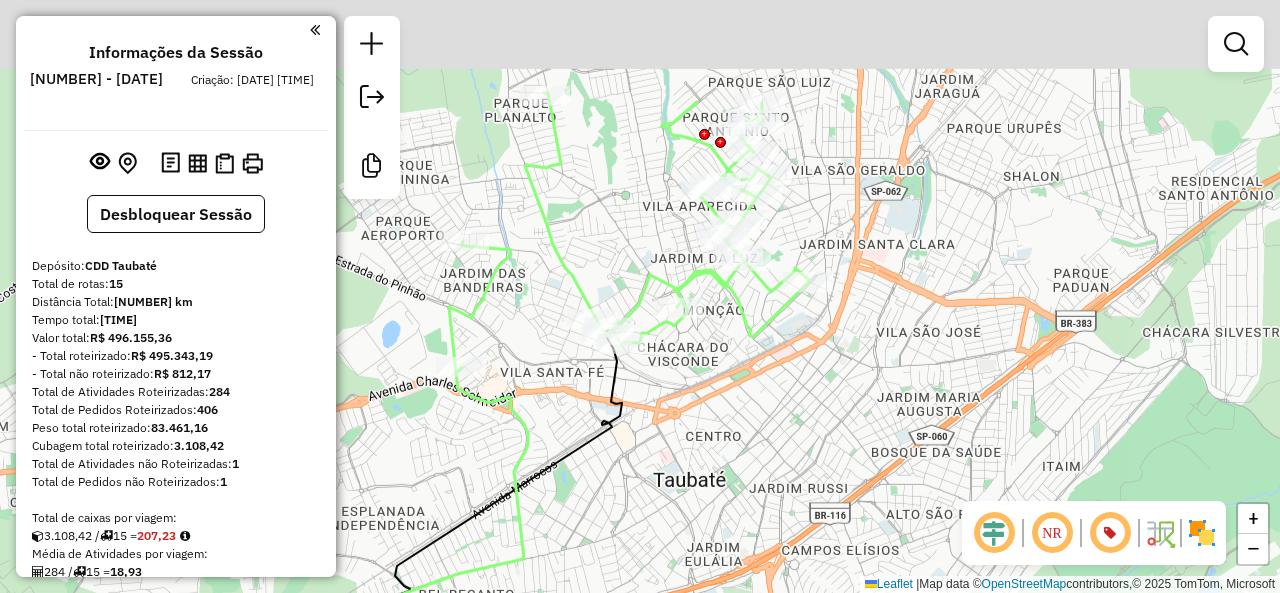 drag, startPoint x: 641, startPoint y: 327, endPoint x: 608, endPoint y: 435, distance: 112.929184 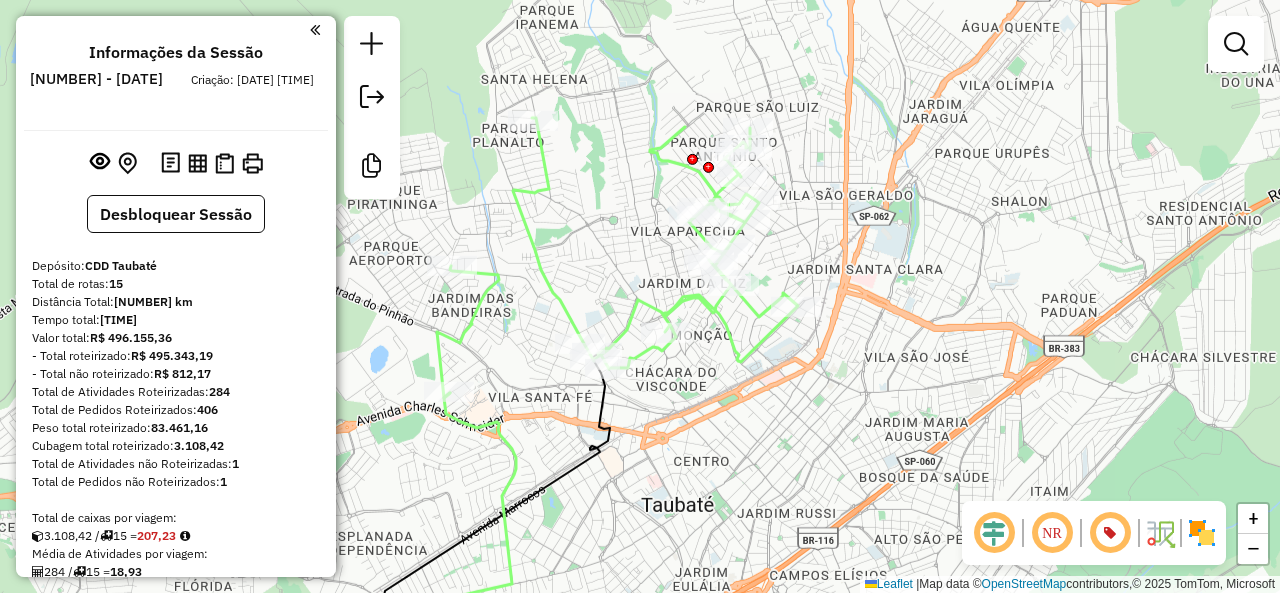 click on "Janela de atendimento Grade de atendimento Capacidade Transportadoras Veículos Cliente Pedidos  Rotas Selecione os dias de semana para filtrar as janelas de atendimento  Seg   Ter   Qua   Qui   Sex   Sáb   Dom  Informe o período da janela de atendimento: De: Até:  Filtrar exatamente a janela do cliente  Considerar janela de atendimento padrão  Selecione os dias de semana para filtrar as grades de atendimento  Seg   Ter   Qua   Qui   Sex   Sáb   Dom   Considerar clientes sem dia de atendimento cadastrado  Clientes fora do dia de atendimento selecionado Filtrar as atividades entre os valores definidos abaixo:  Peso mínimo:   Peso máximo:   Cubagem mínima:   Cubagem máxima:   De:   Até:  Filtrar as atividades entre o tempo de atendimento definido abaixo:  De:   Até:   Considerar capacidade total dos clientes não roteirizados Transportadora: Selecione um ou mais itens Tipo de veículo: Selecione um ou mais itens Veículo: Selecione um ou mais itens Motorista: Selecione um ou mais itens Nome: Rótulo:" 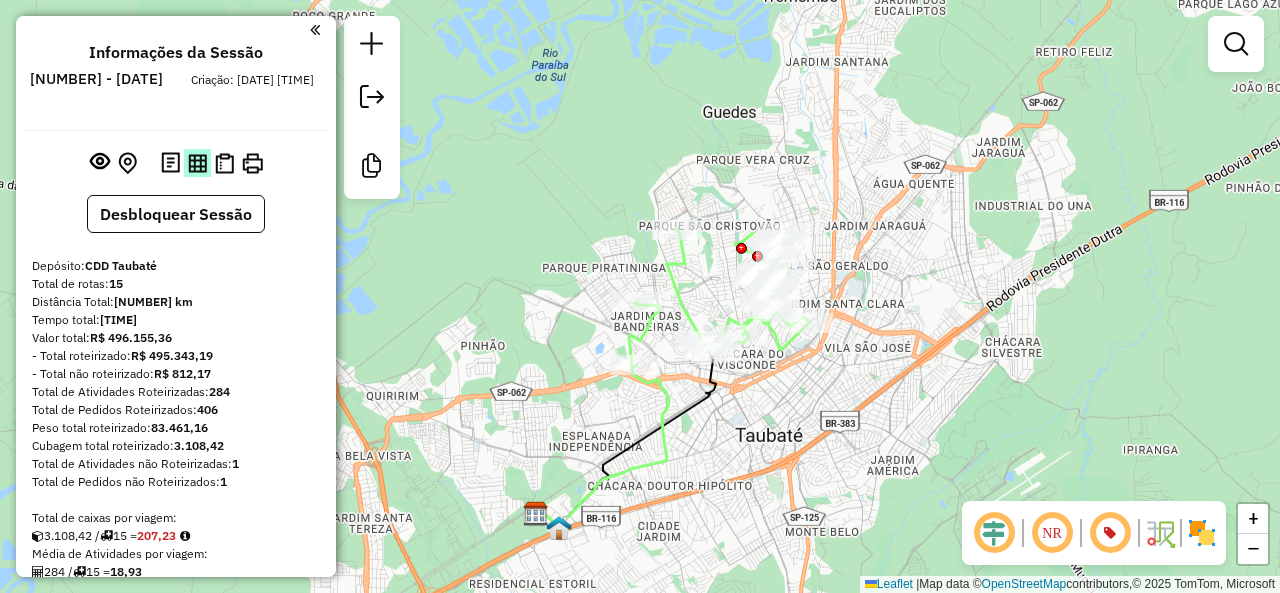 click at bounding box center (197, 163) 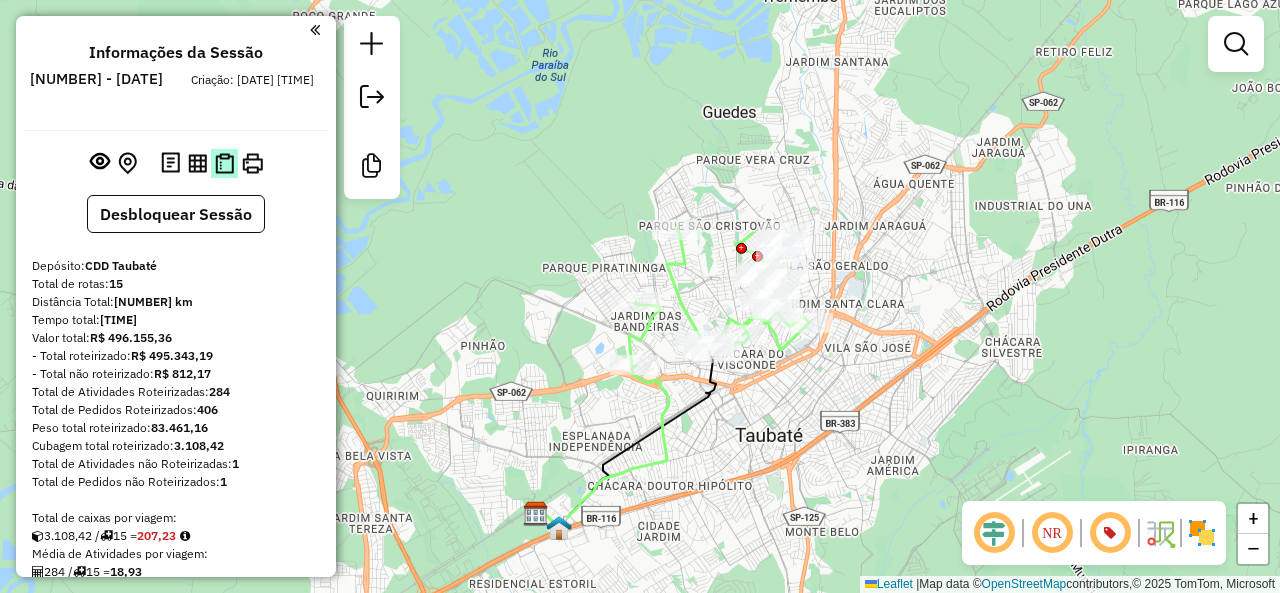 click at bounding box center [224, 163] 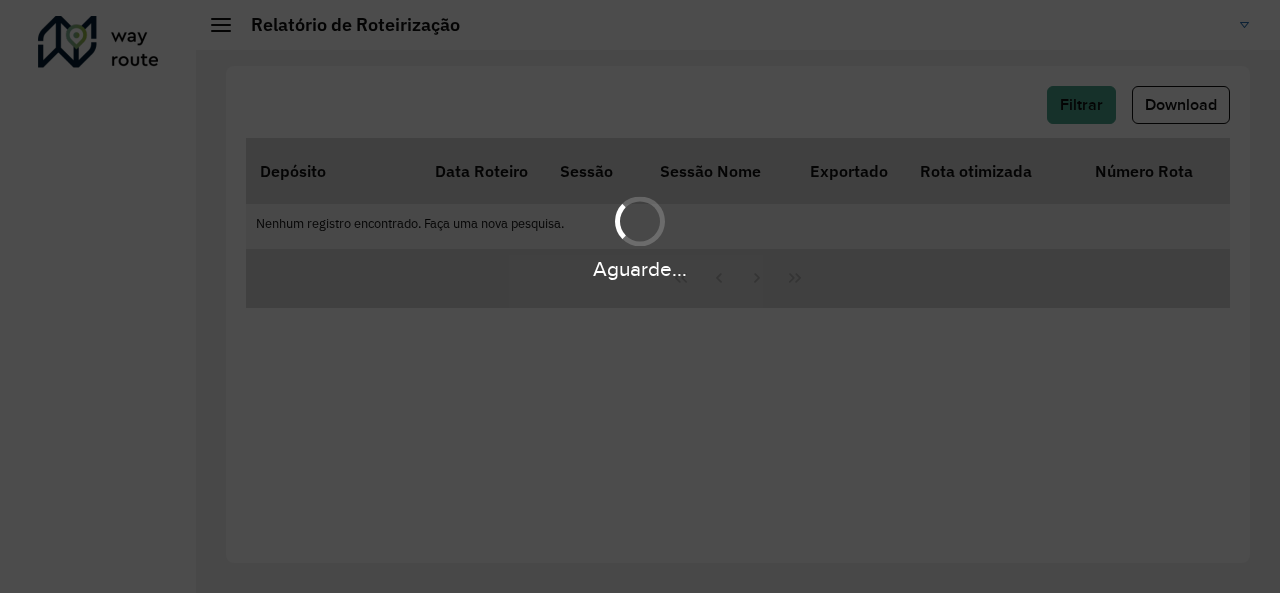 scroll, scrollTop: 0, scrollLeft: 0, axis: both 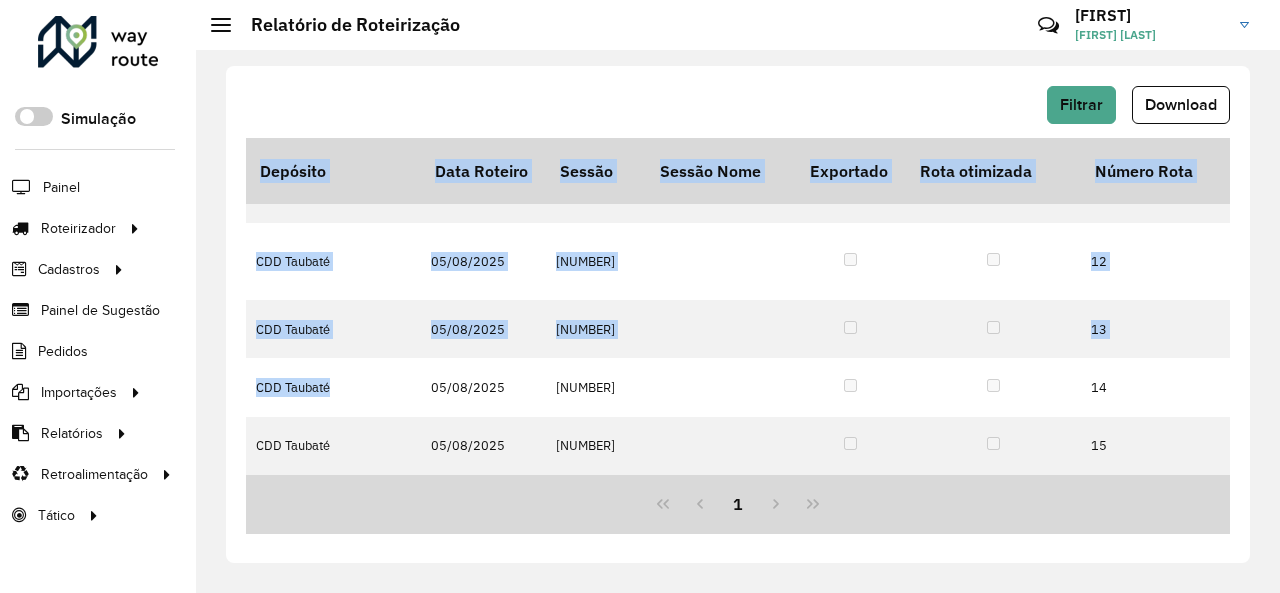 drag, startPoint x: 382, startPoint y: 469, endPoint x: 403, endPoint y: 472, distance: 21.213203 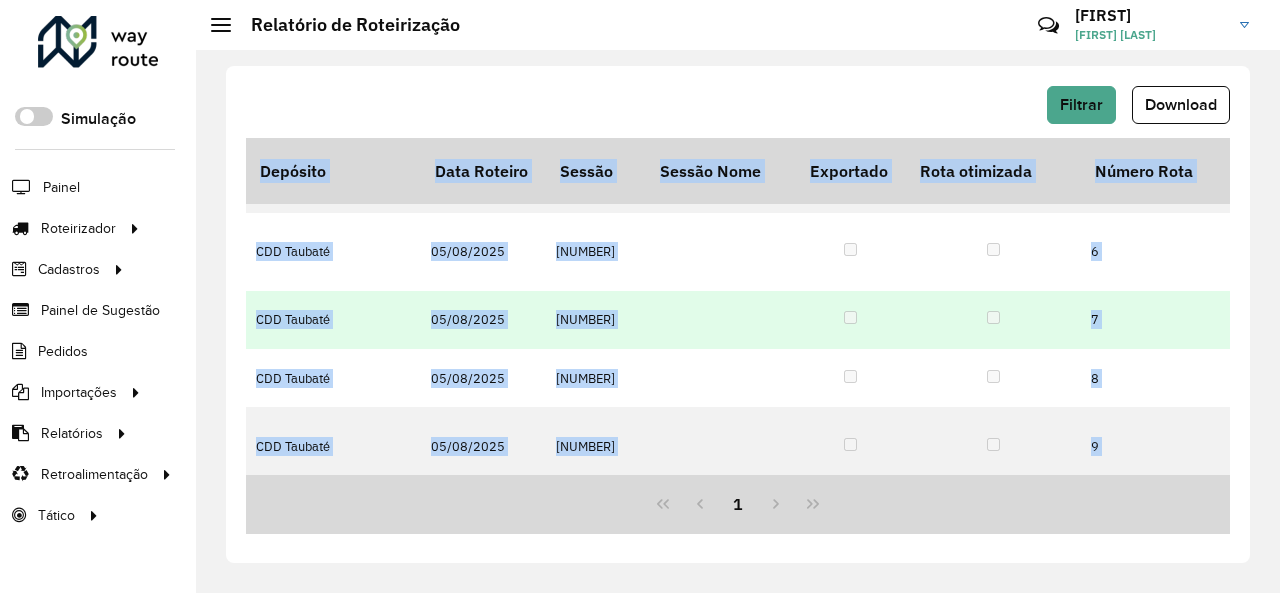 scroll, scrollTop: 0, scrollLeft: 2294, axis: horizontal 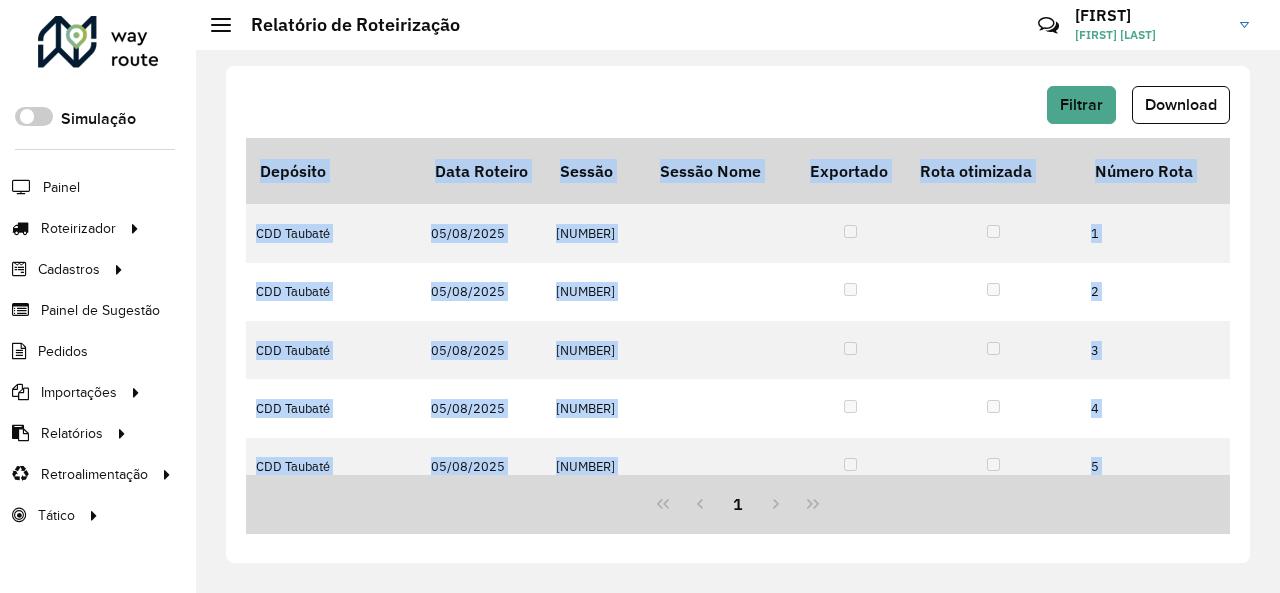 drag, startPoint x: 640, startPoint y: 474, endPoint x: 654, endPoint y: 472, distance: 14.142136 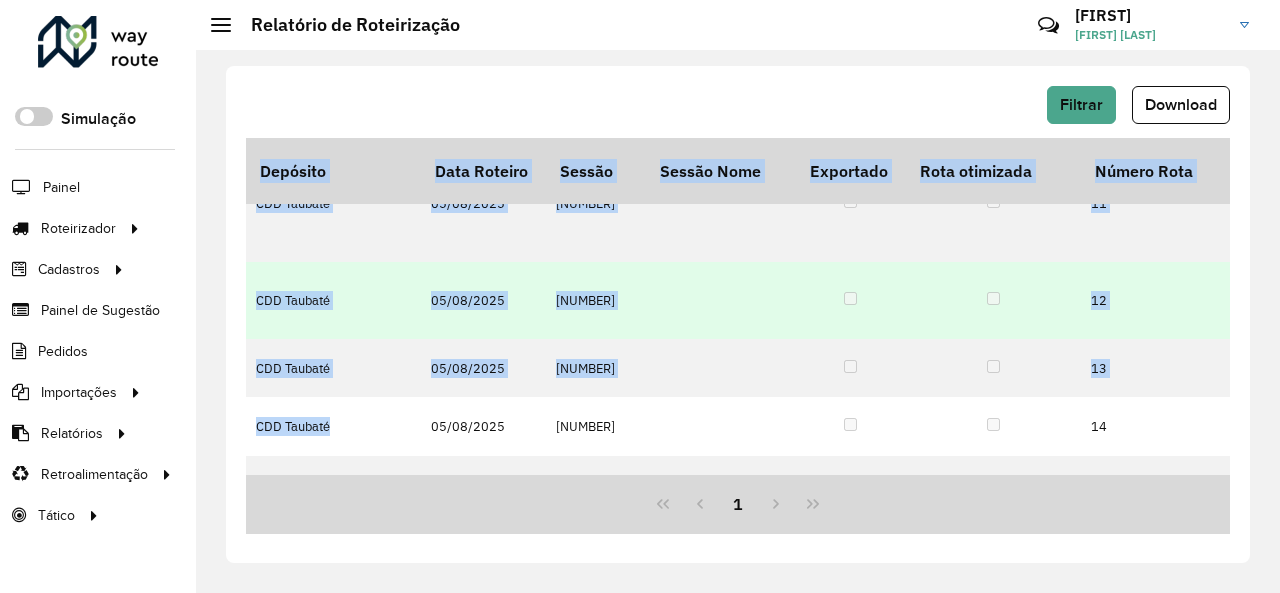 scroll, scrollTop: 783, scrollLeft: 2294, axis: both 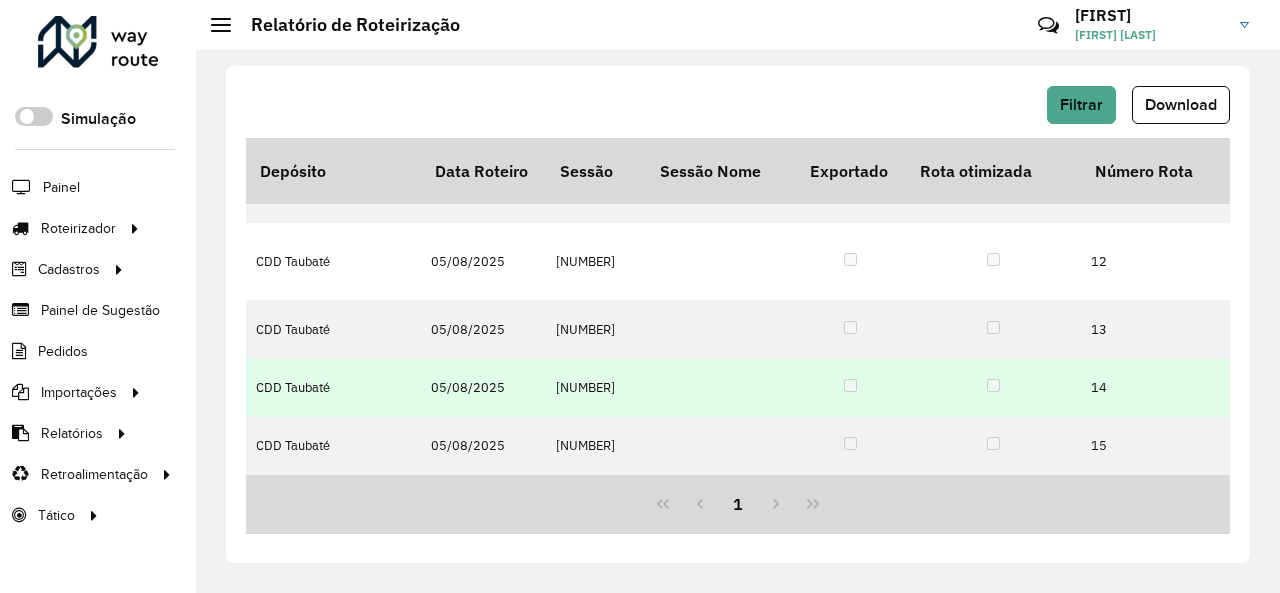 click on "1224065" at bounding box center (596, 387) 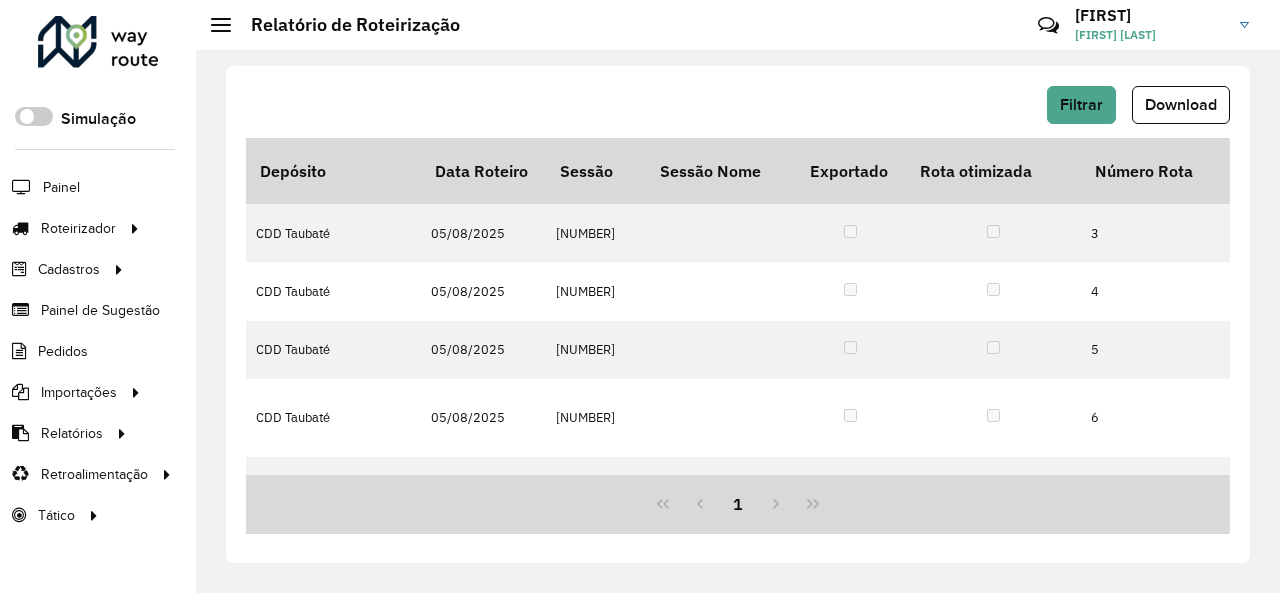scroll, scrollTop: 0, scrollLeft: 2294, axis: horizontal 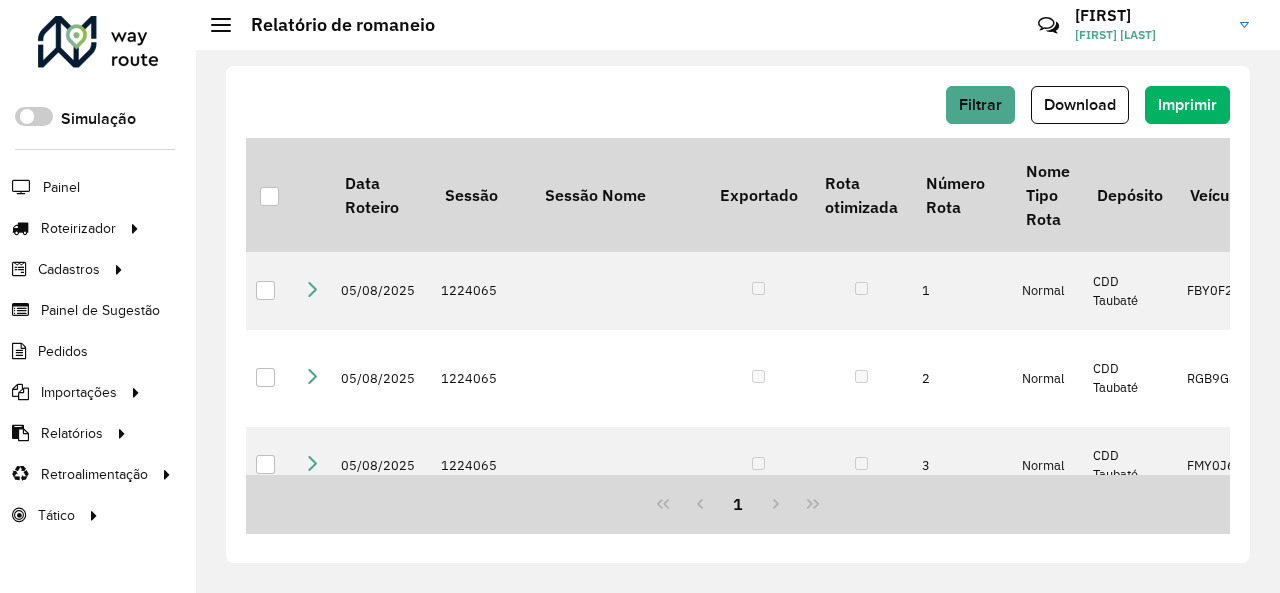 drag, startPoint x: 541, startPoint y: 474, endPoint x: 588, endPoint y: 480, distance: 47.38143 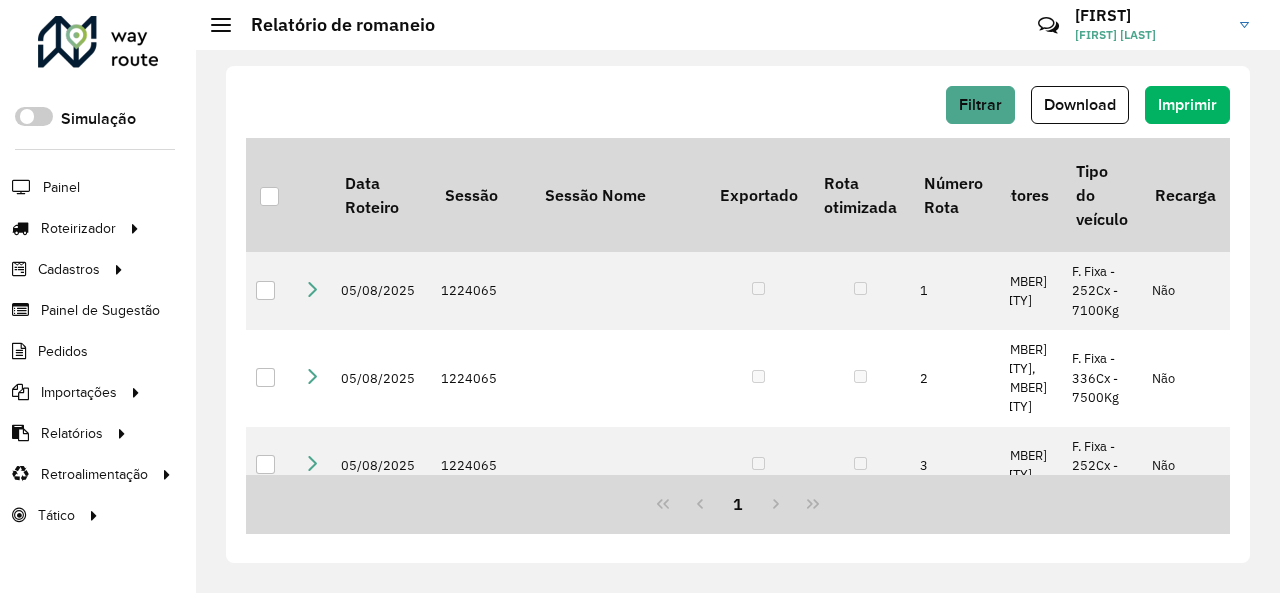 scroll, scrollTop: 0, scrollLeft: 2112, axis: horizontal 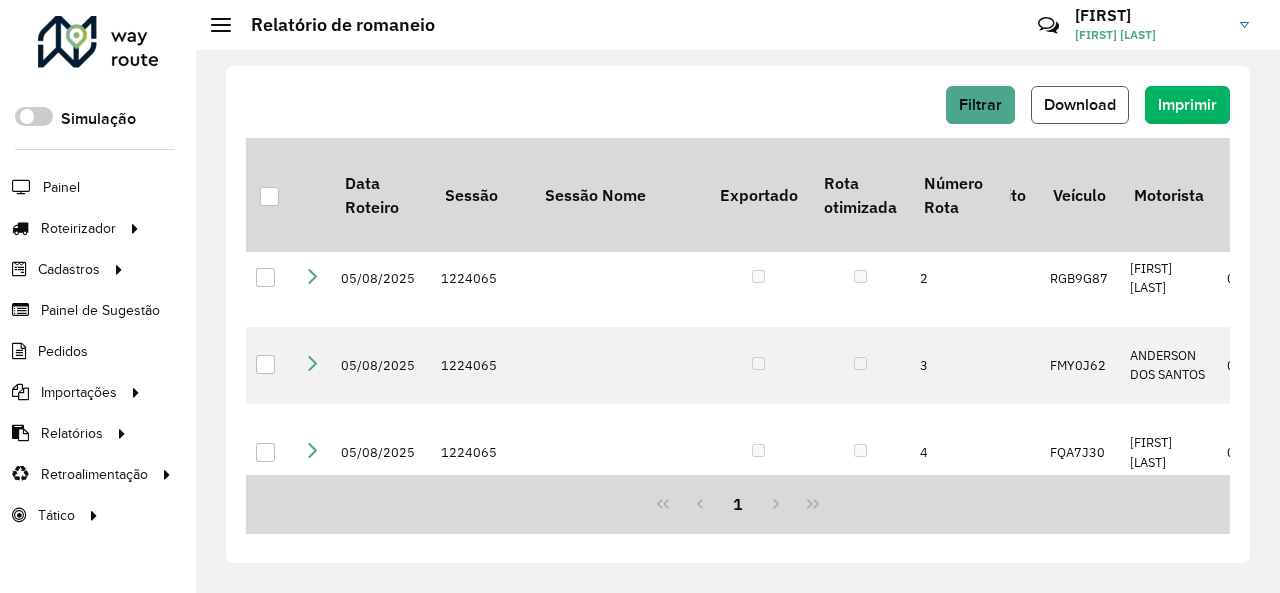 click on "Download" 